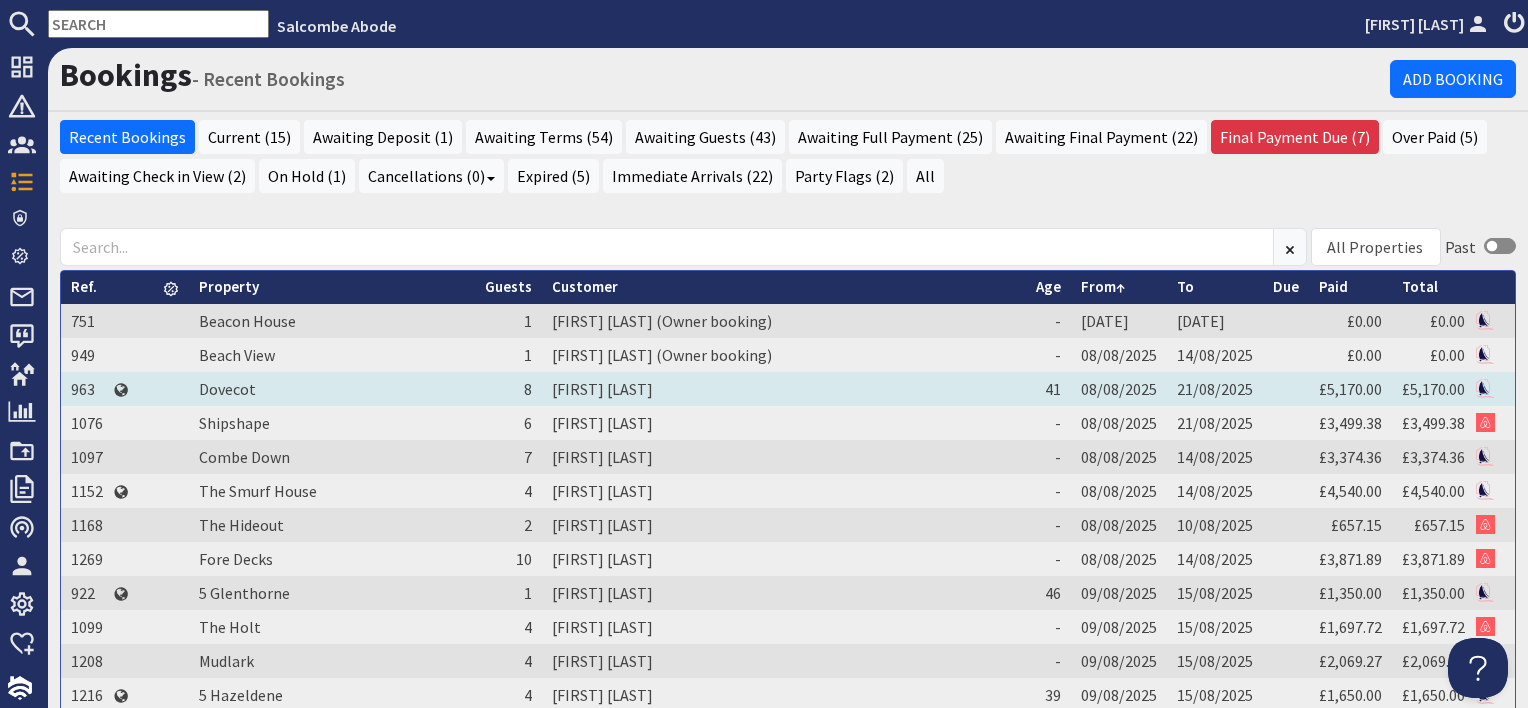 scroll, scrollTop: 0, scrollLeft: 0, axis: both 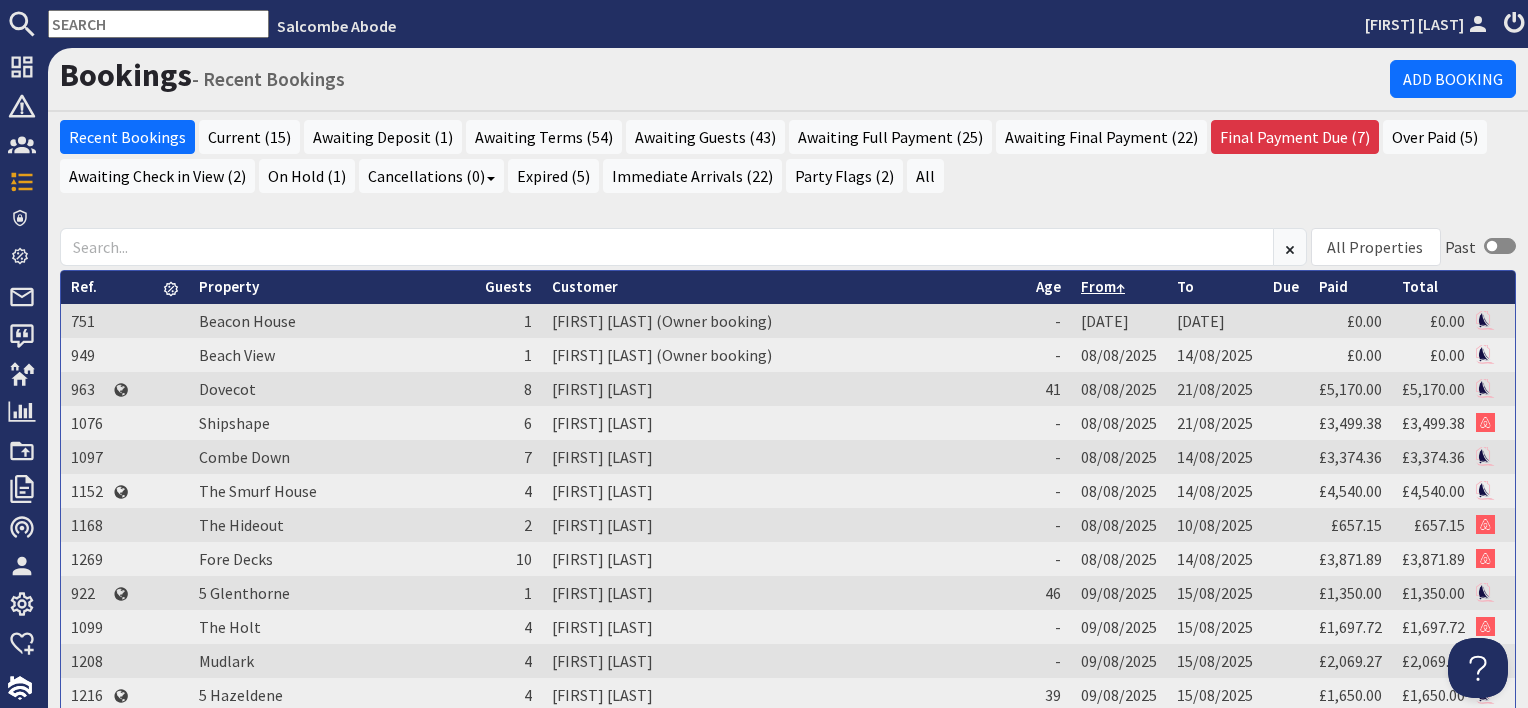 click on "From" at bounding box center [1103, 286] 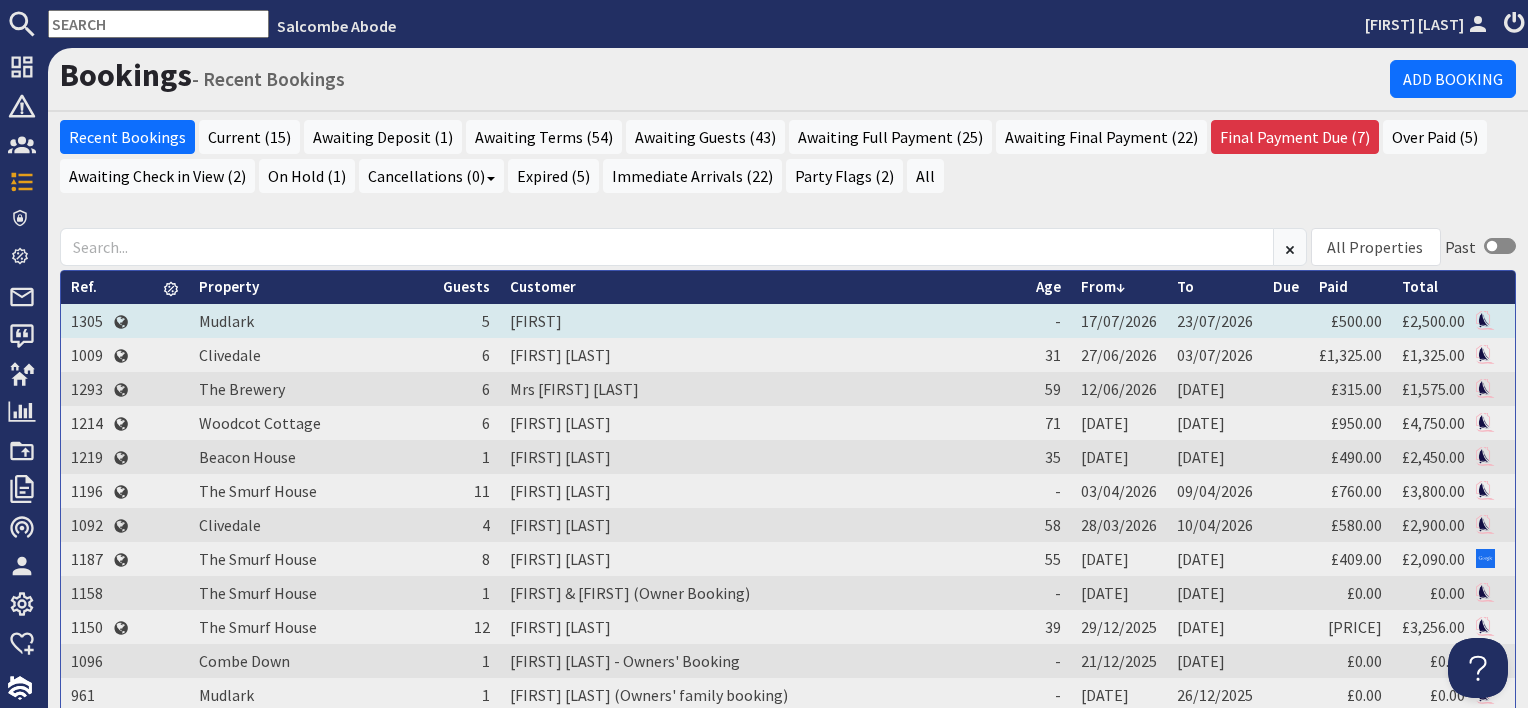click on "Constantin Mayer" at bounding box center (763, 321) 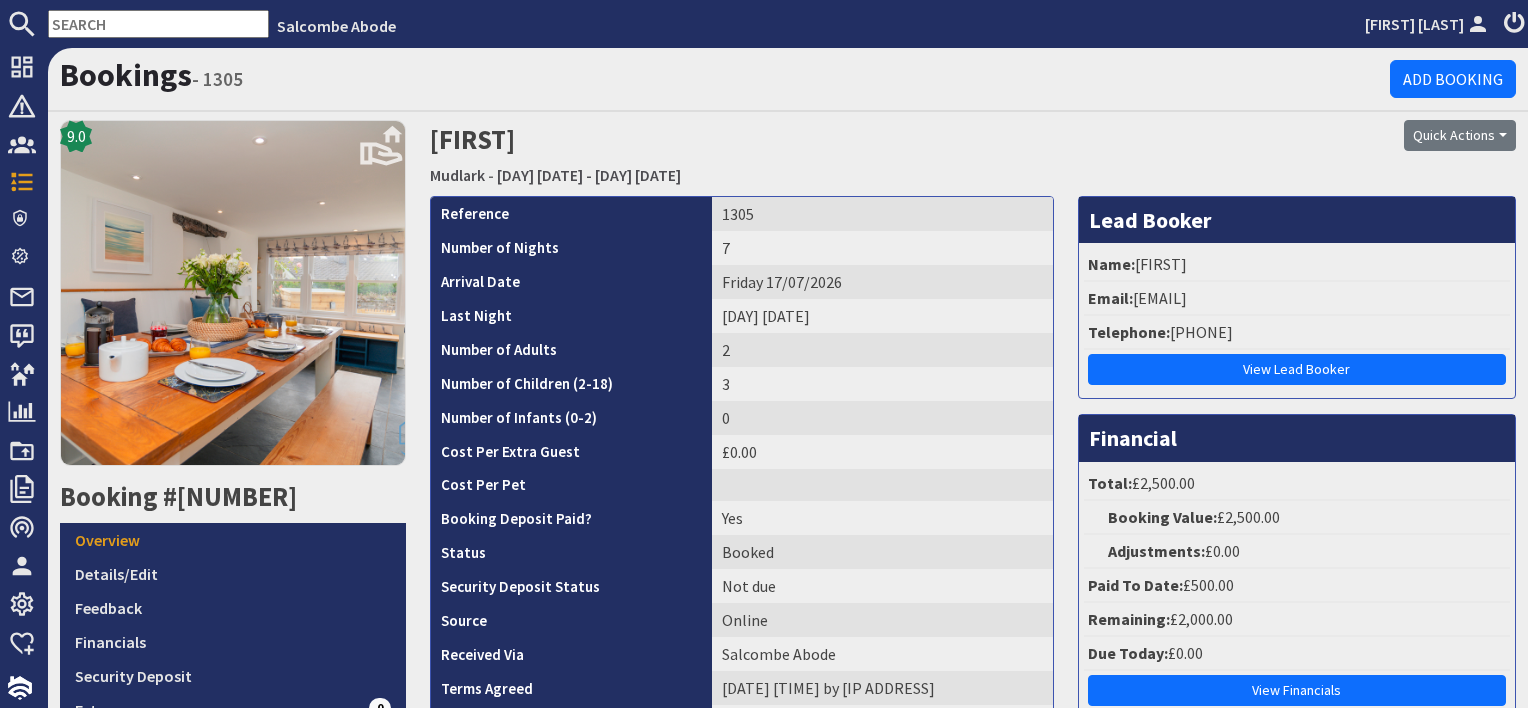 scroll, scrollTop: 0, scrollLeft: 0, axis: both 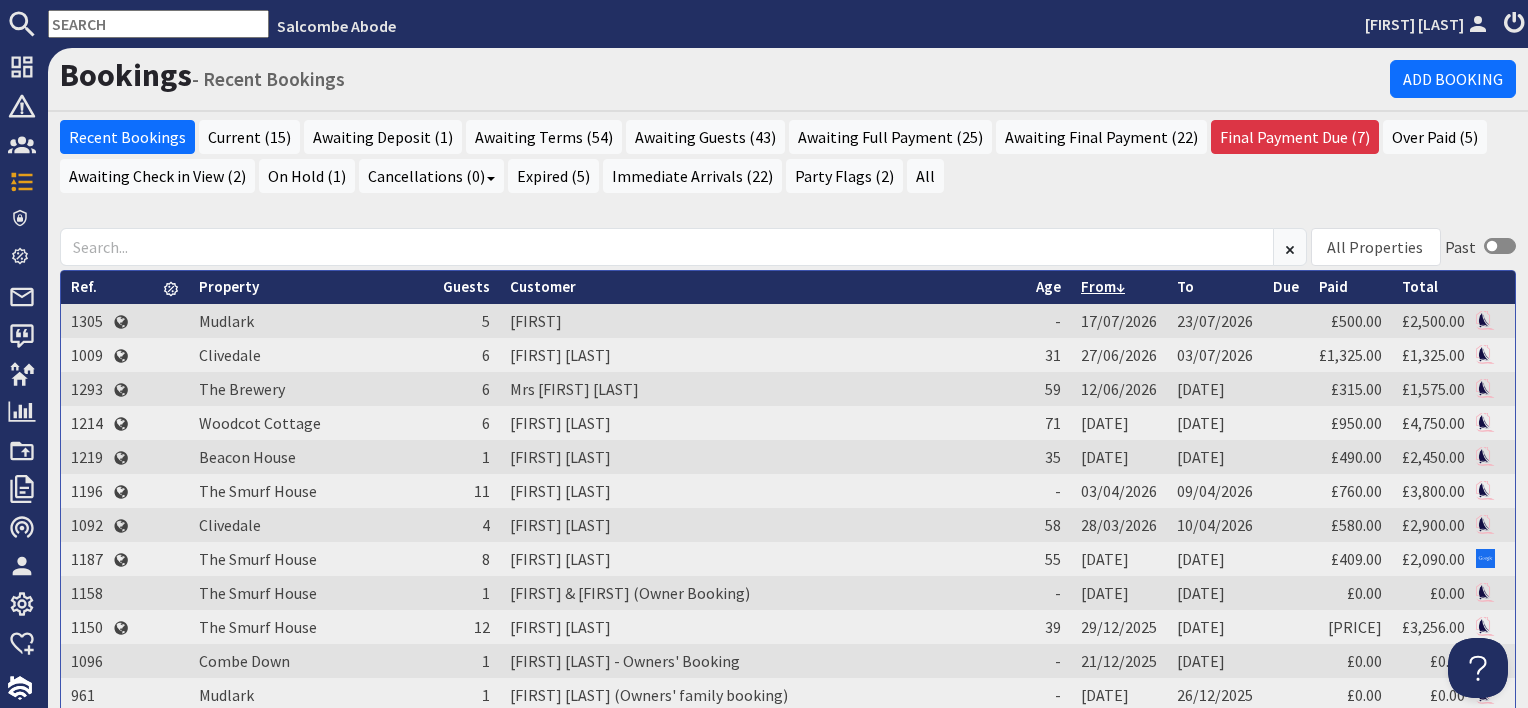 click on "From" at bounding box center (1103, 286) 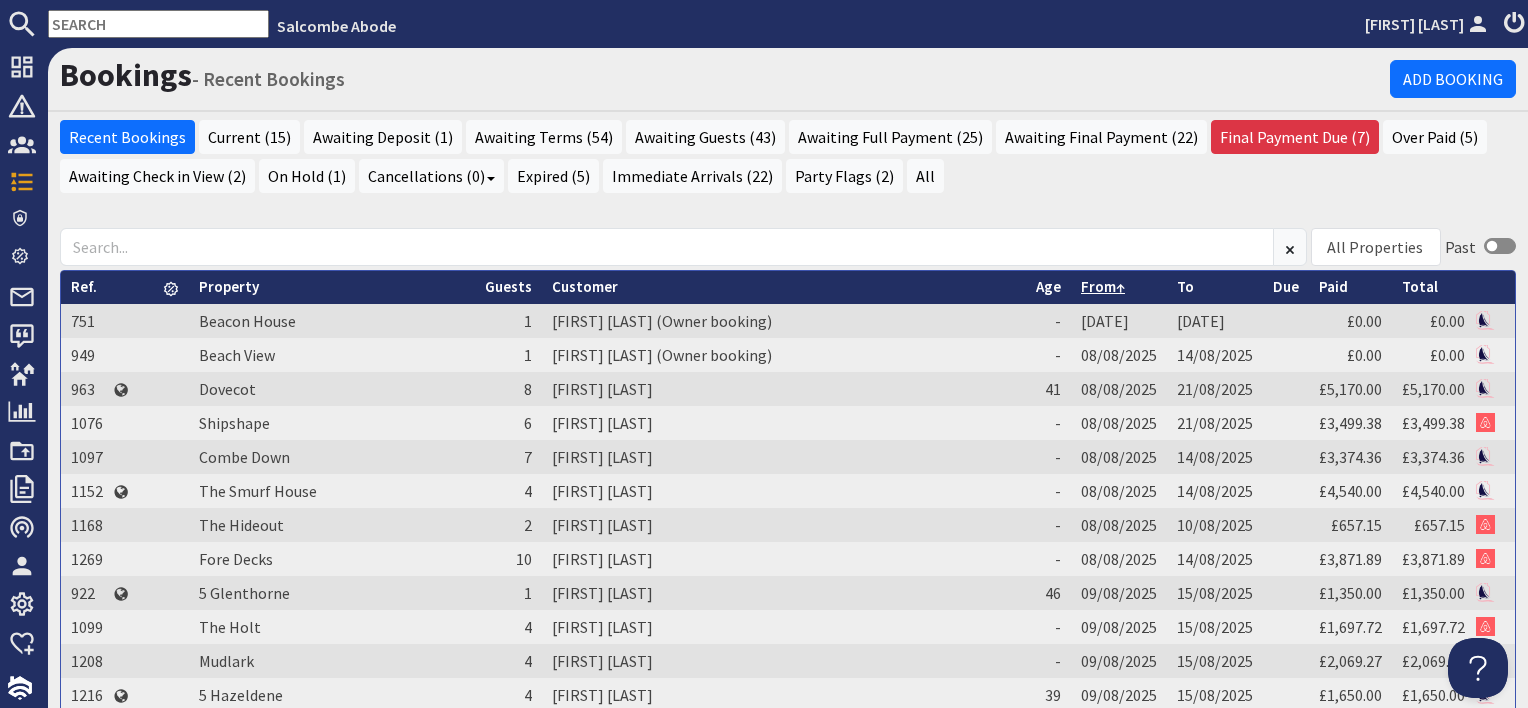 click on "From" at bounding box center (1103, 286) 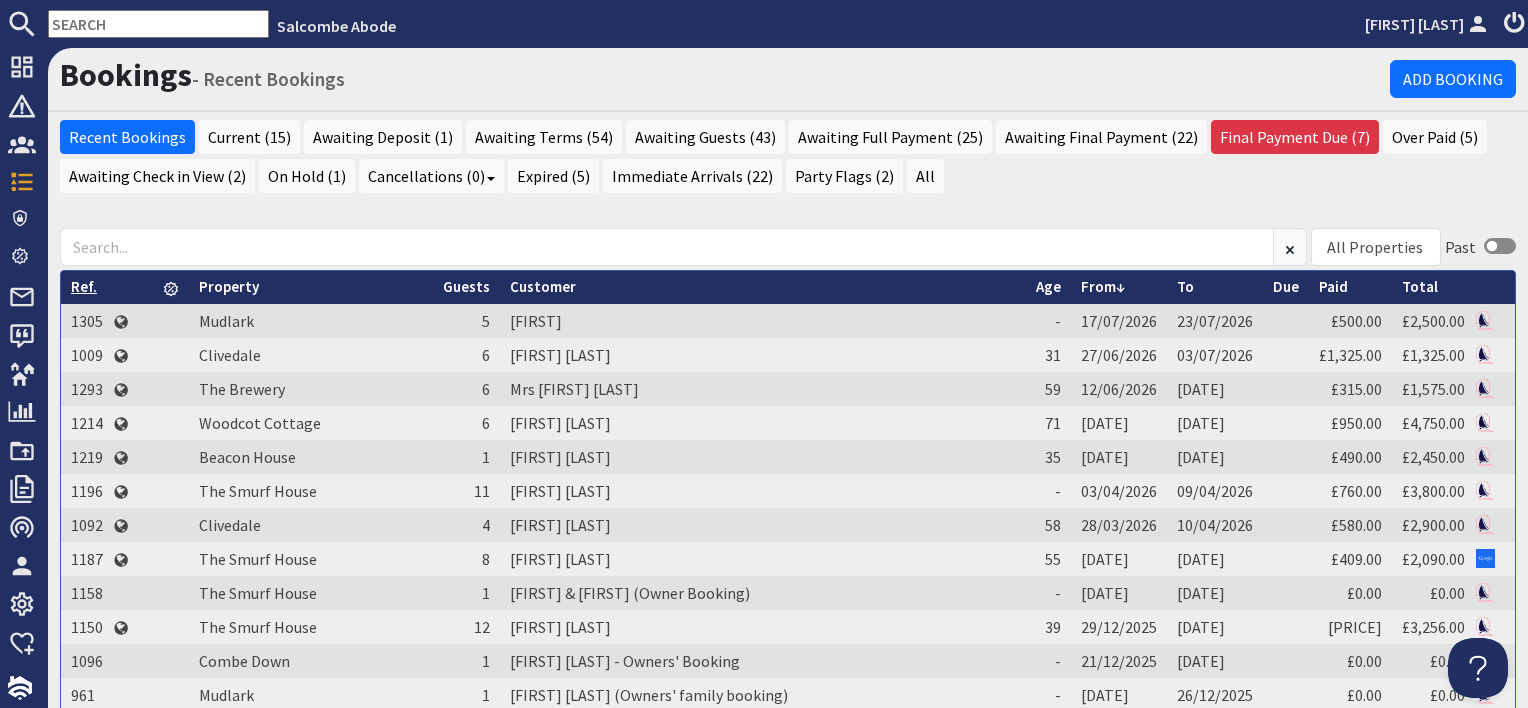 click on "Ref." at bounding box center [84, 286] 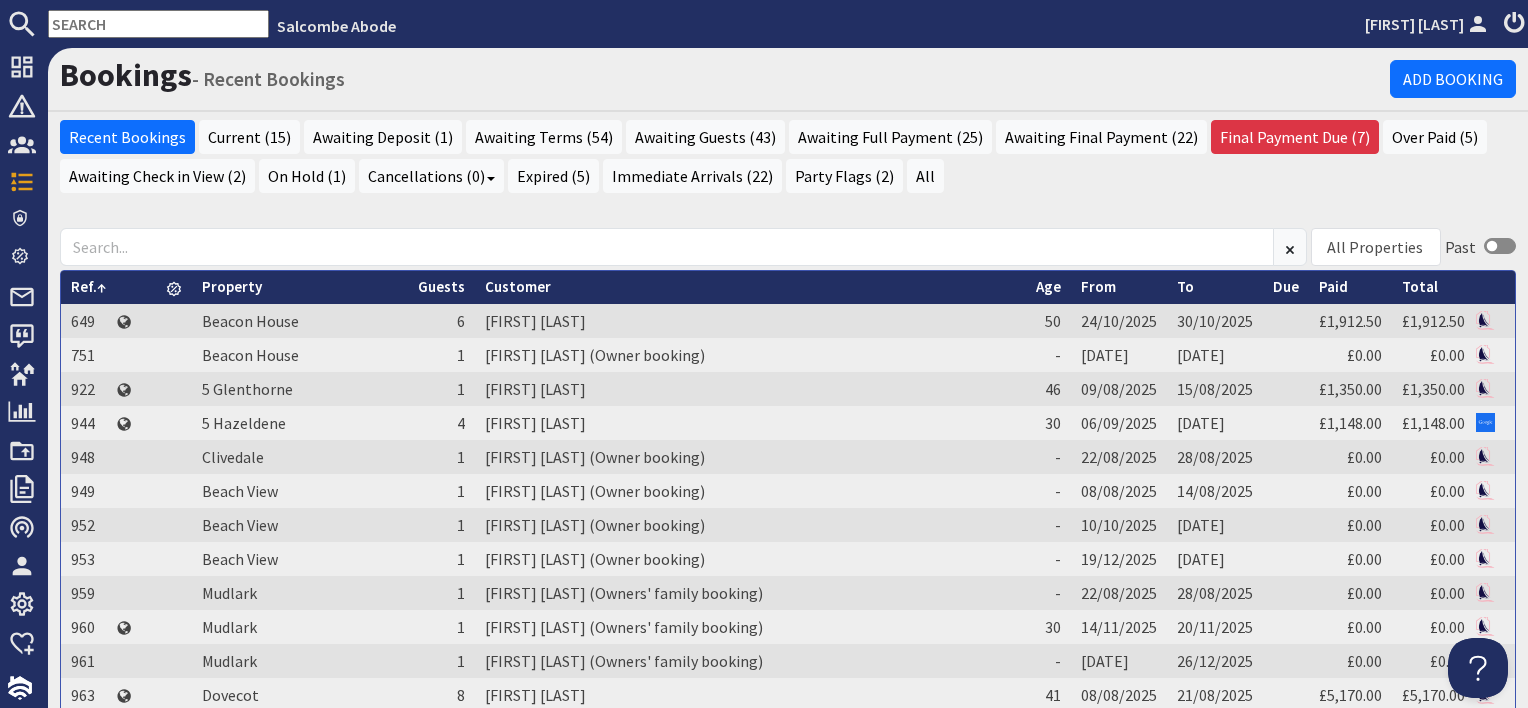 click on "Ref." at bounding box center [88, 287] 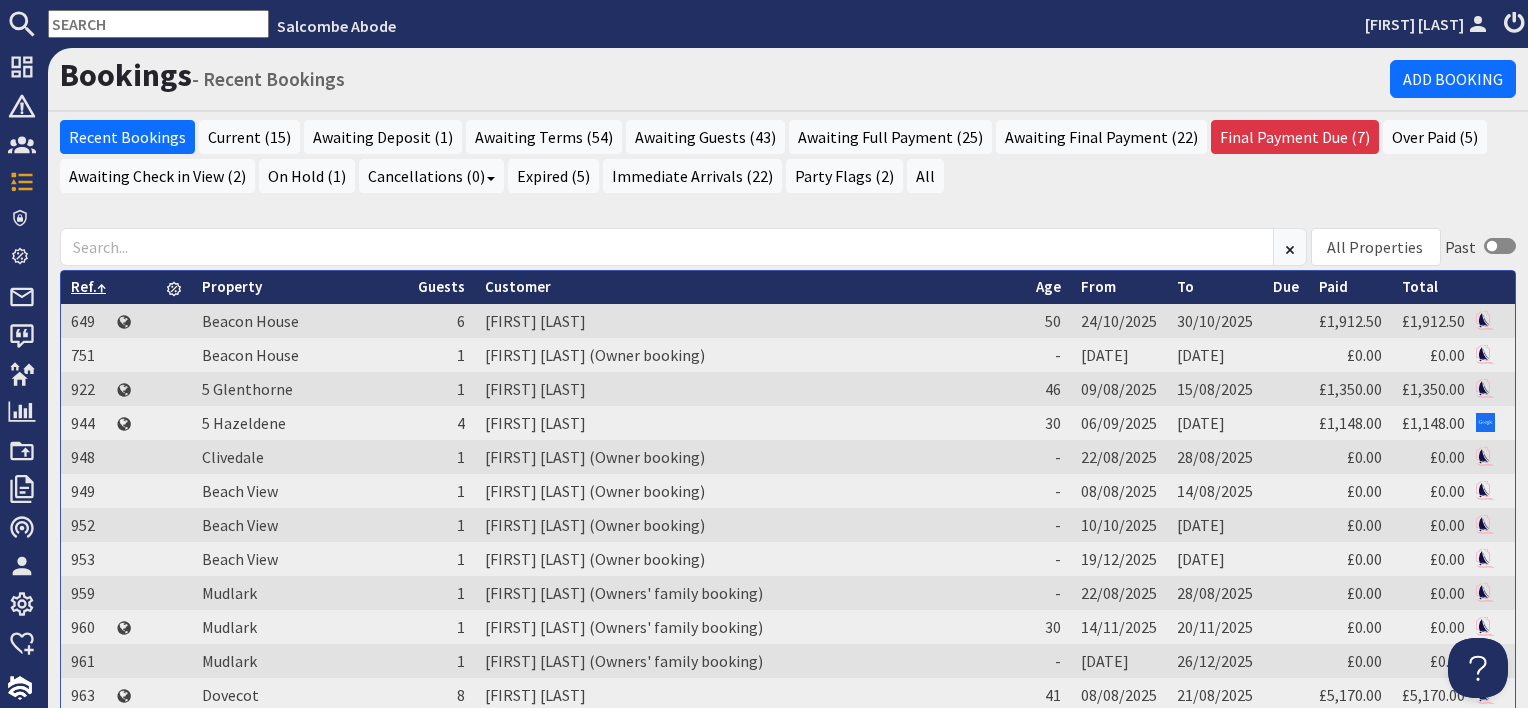 click on "Ref." at bounding box center [88, 286] 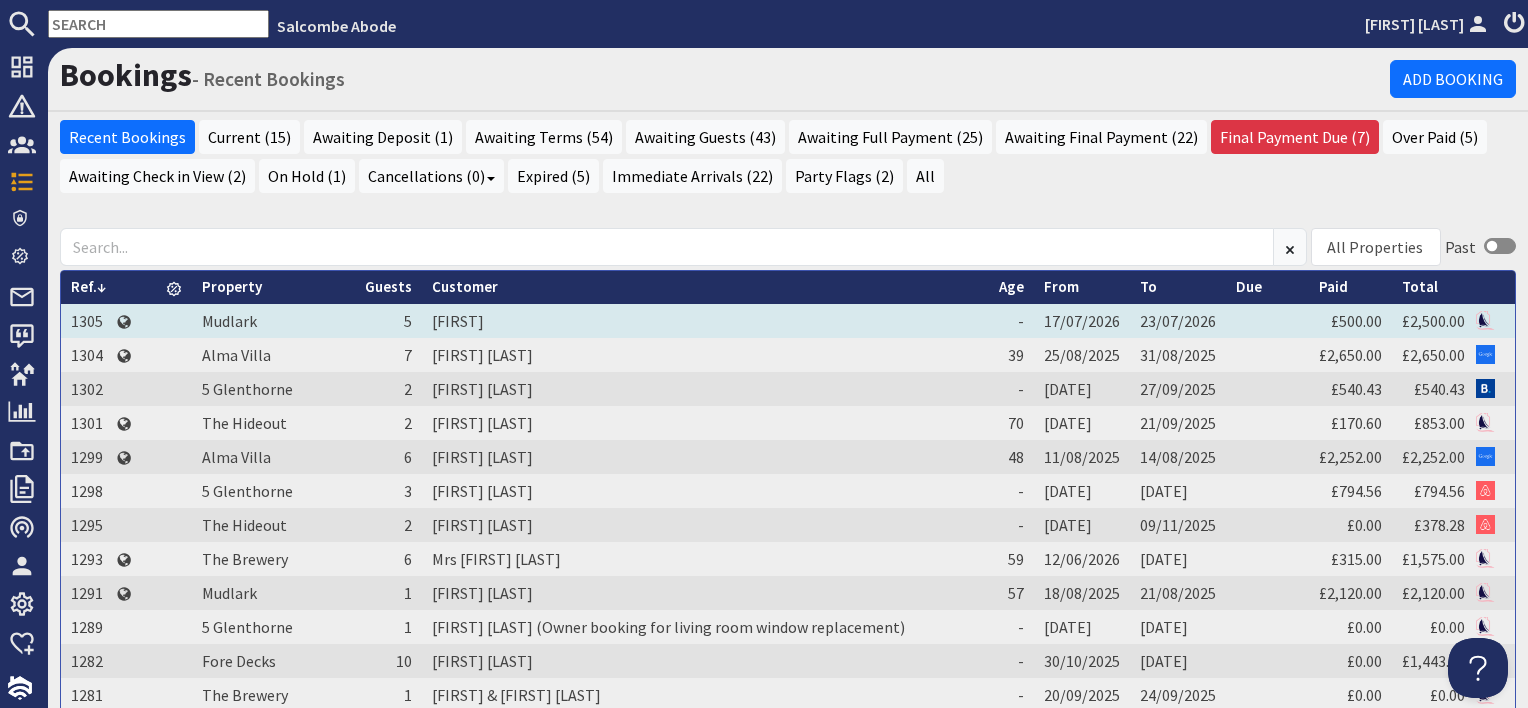 click on "Constantin Mayer" at bounding box center [705, 321] 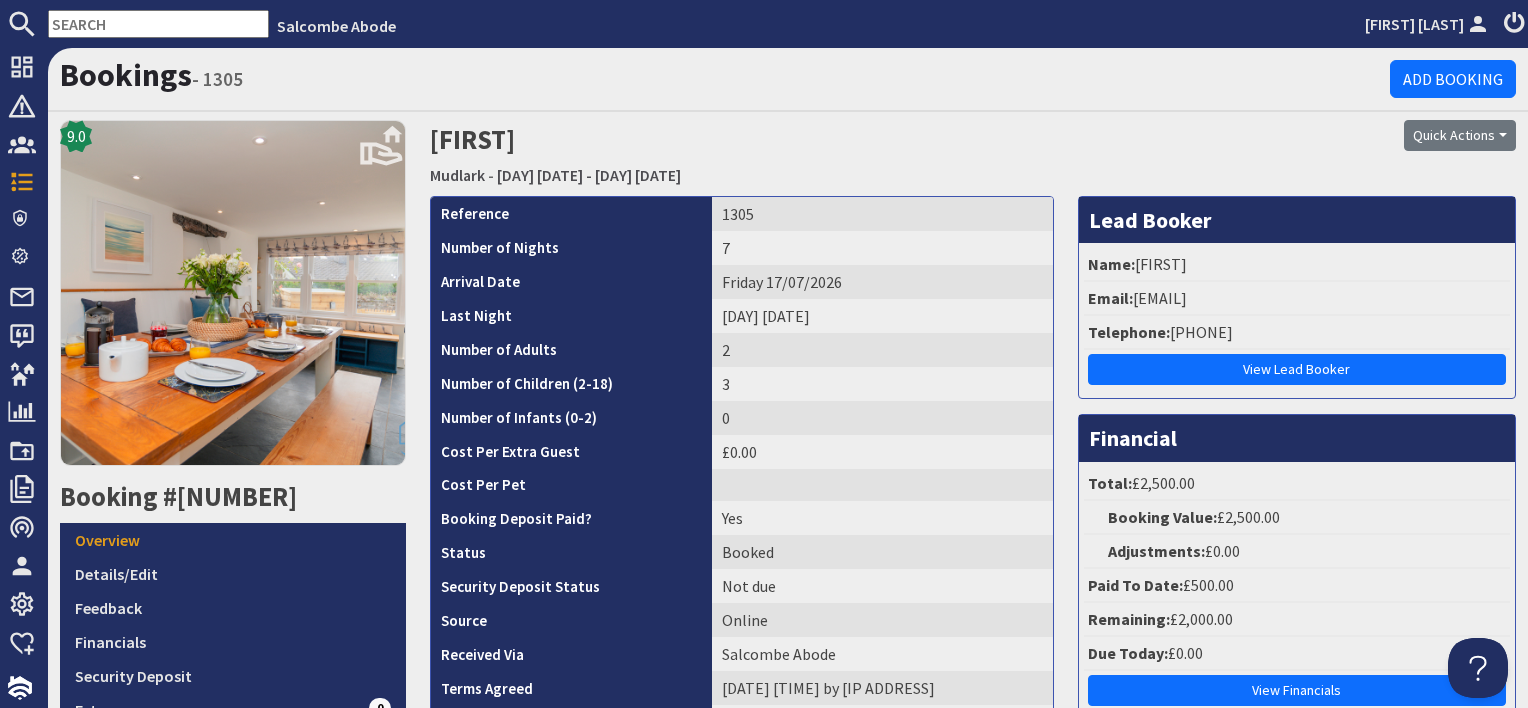 scroll, scrollTop: 0, scrollLeft: 0, axis: both 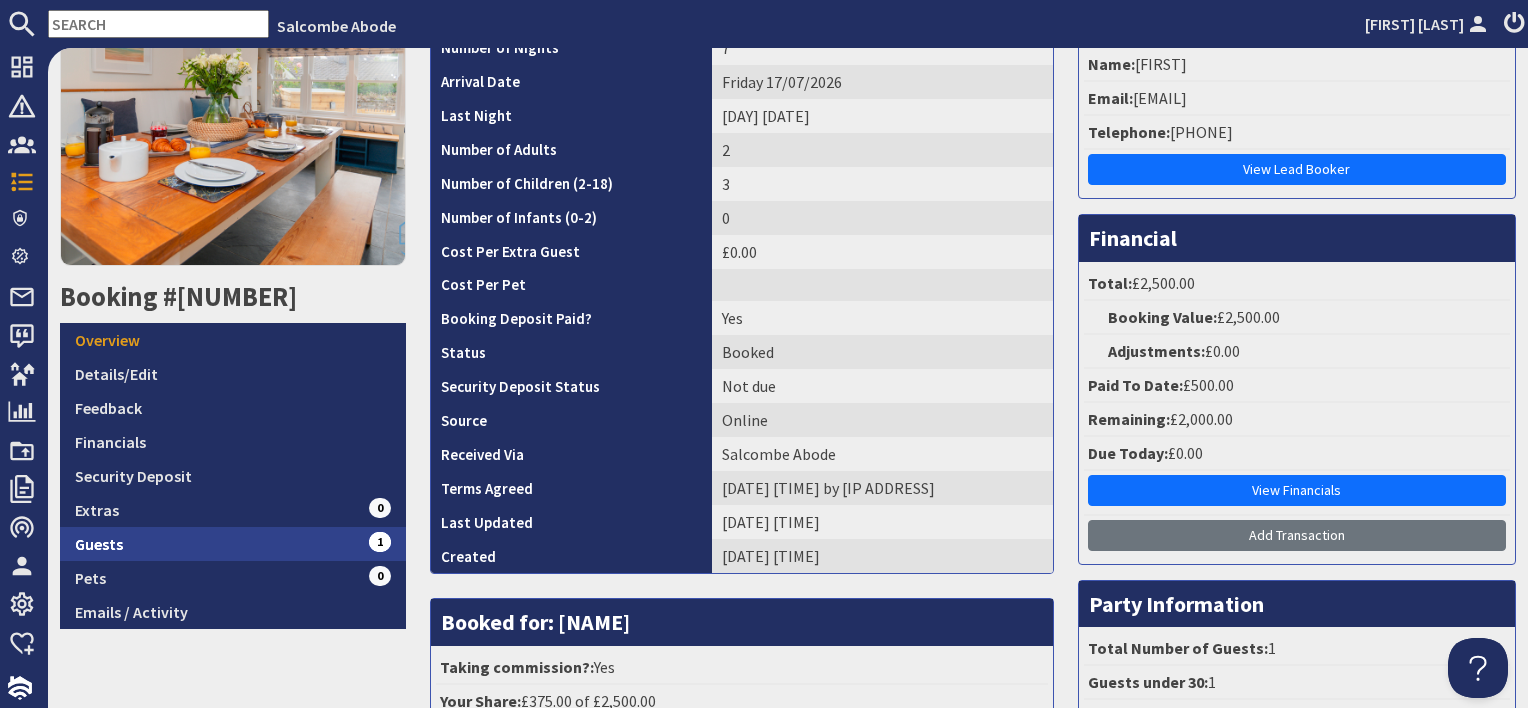 click on "Guests
1" at bounding box center [233, 544] 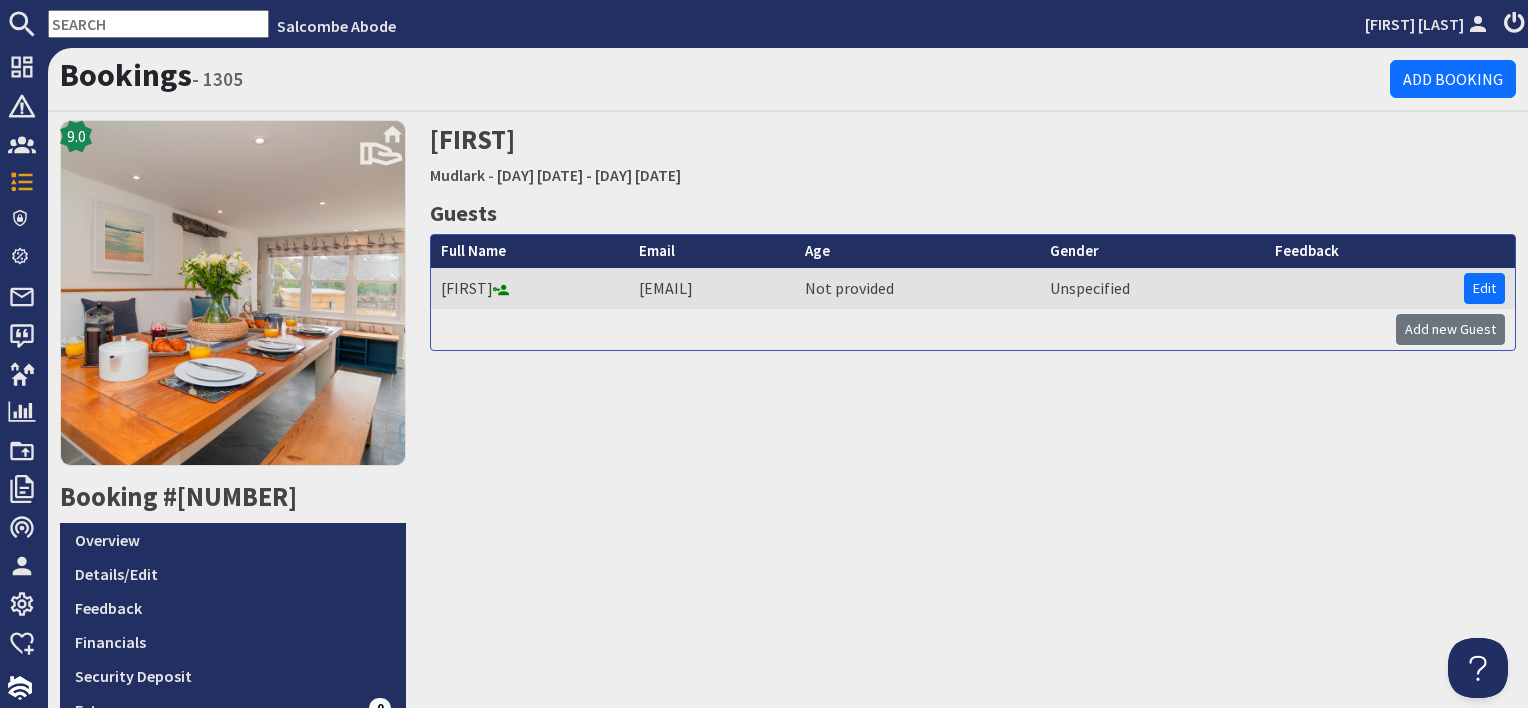 scroll, scrollTop: 0, scrollLeft: 0, axis: both 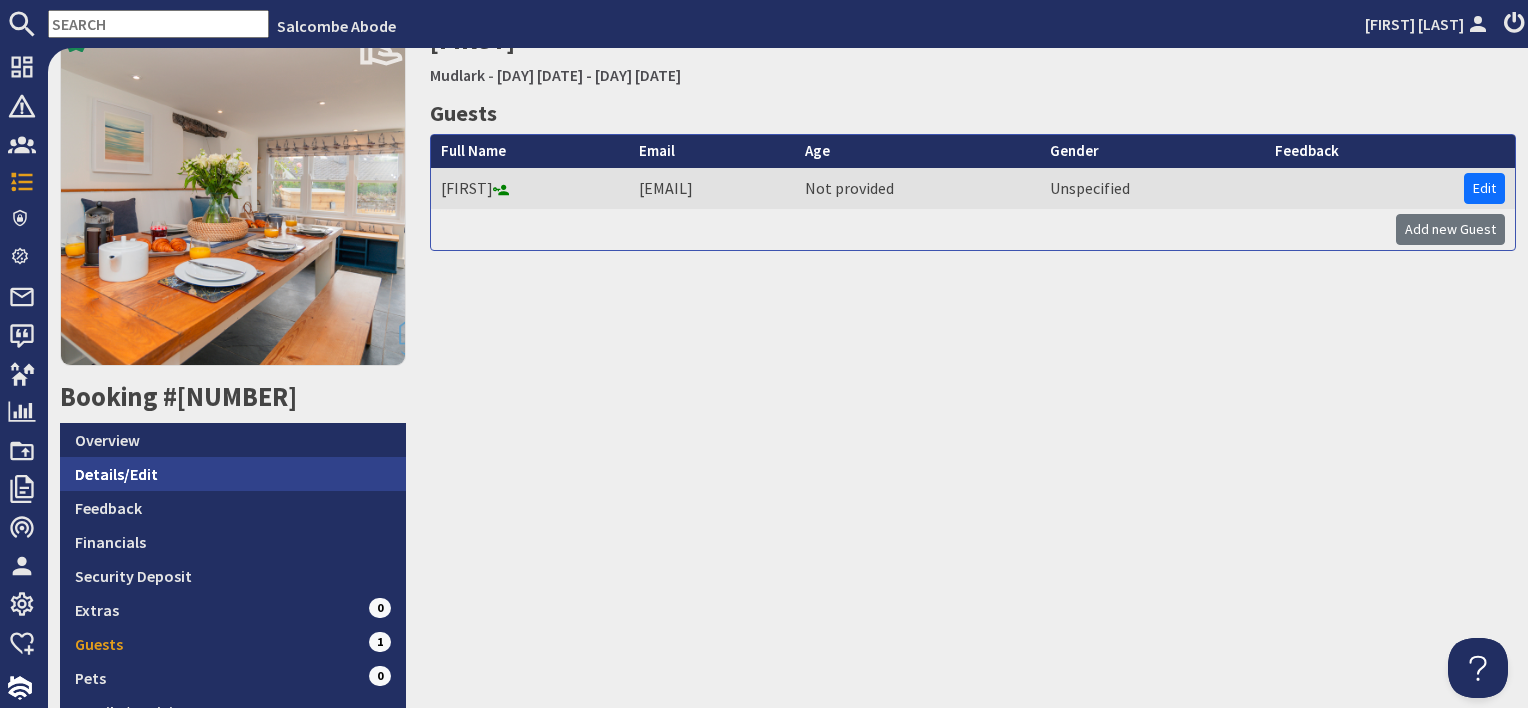 click on "Details/Edit" at bounding box center [233, 474] 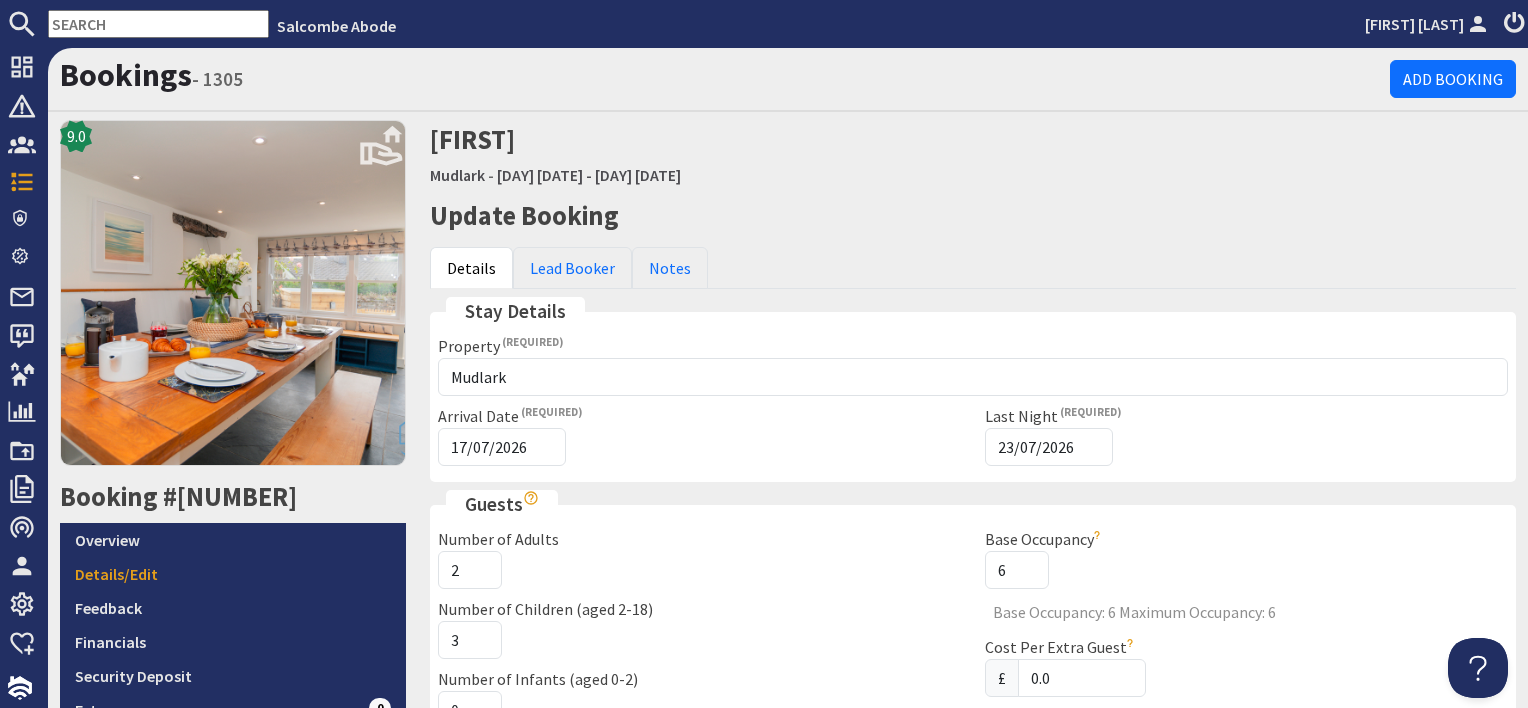 scroll, scrollTop: 0, scrollLeft: 0, axis: both 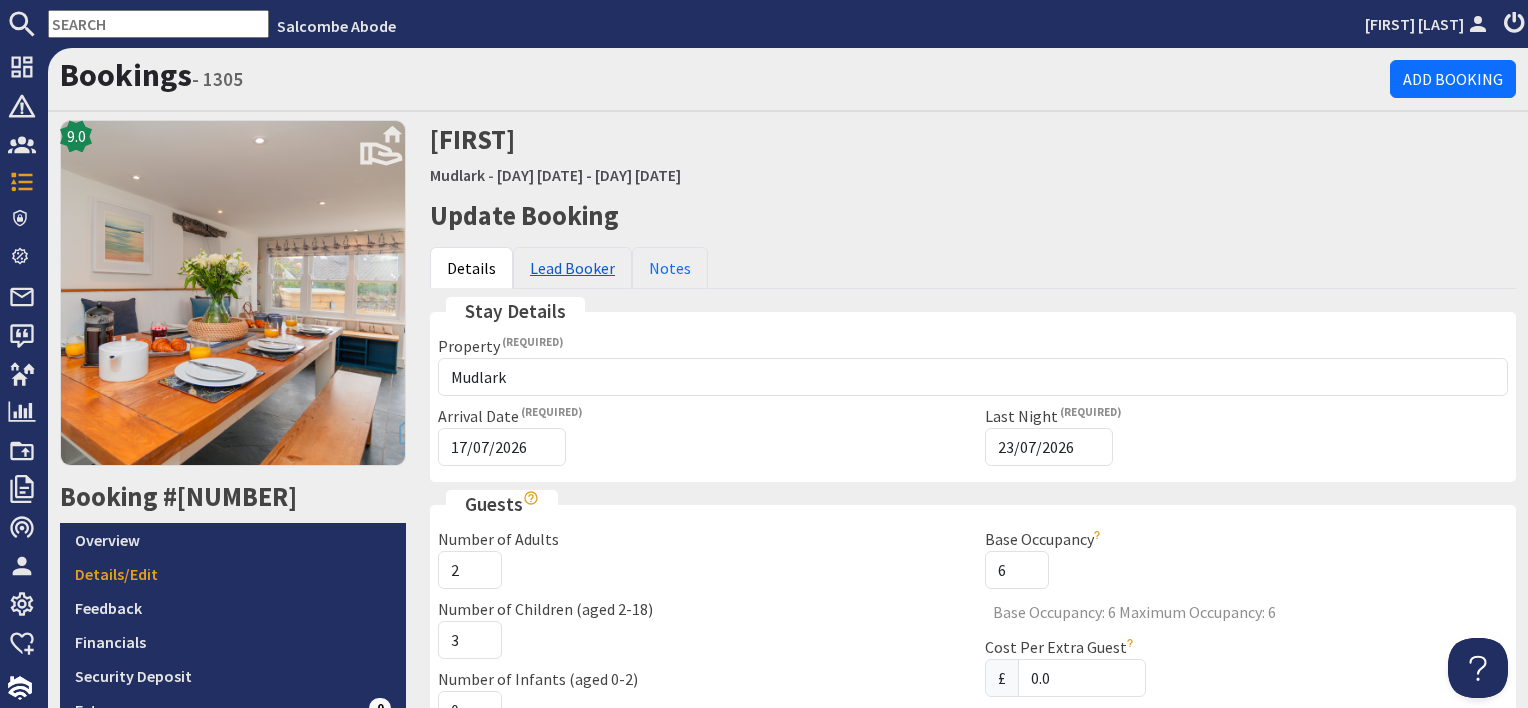 click on "Lead Booker" at bounding box center (572, 268) 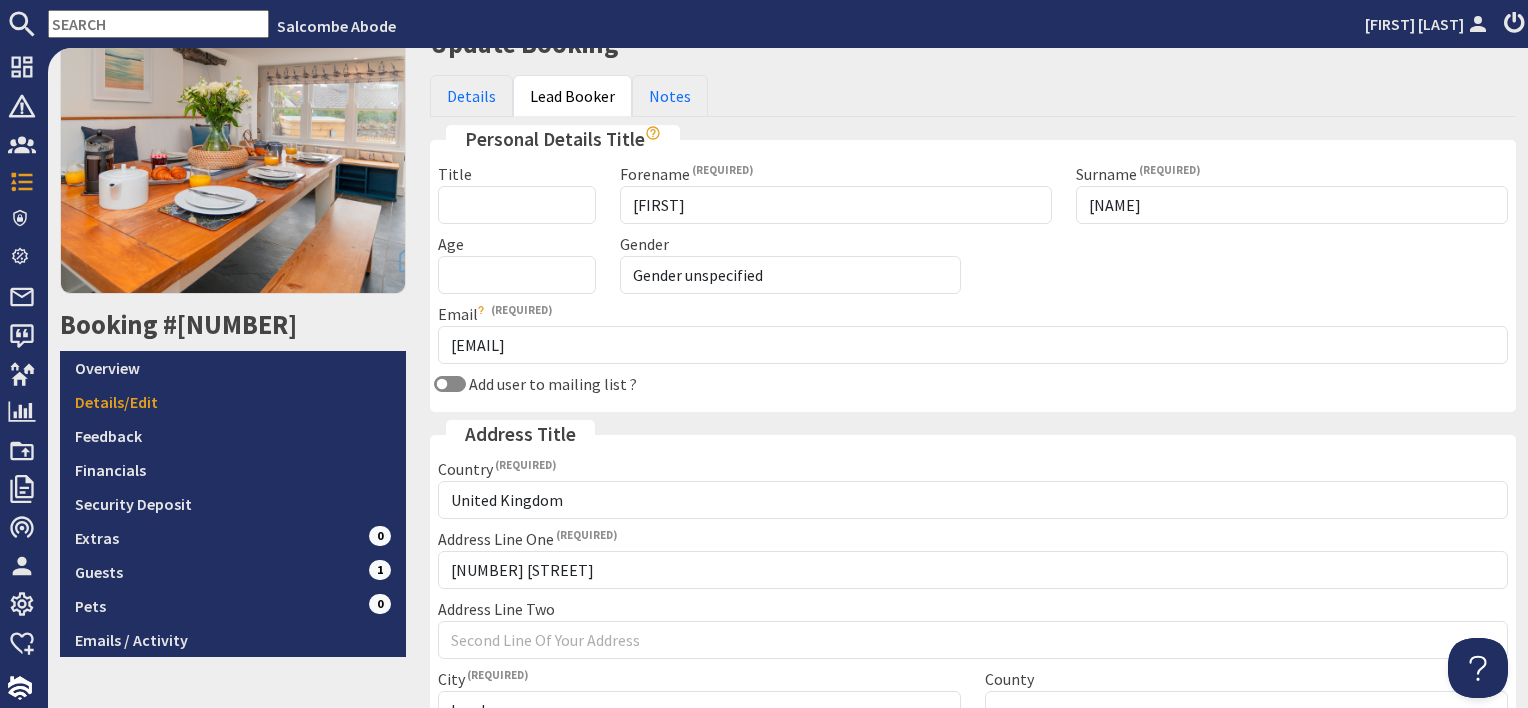 scroll, scrollTop: 0, scrollLeft: 0, axis: both 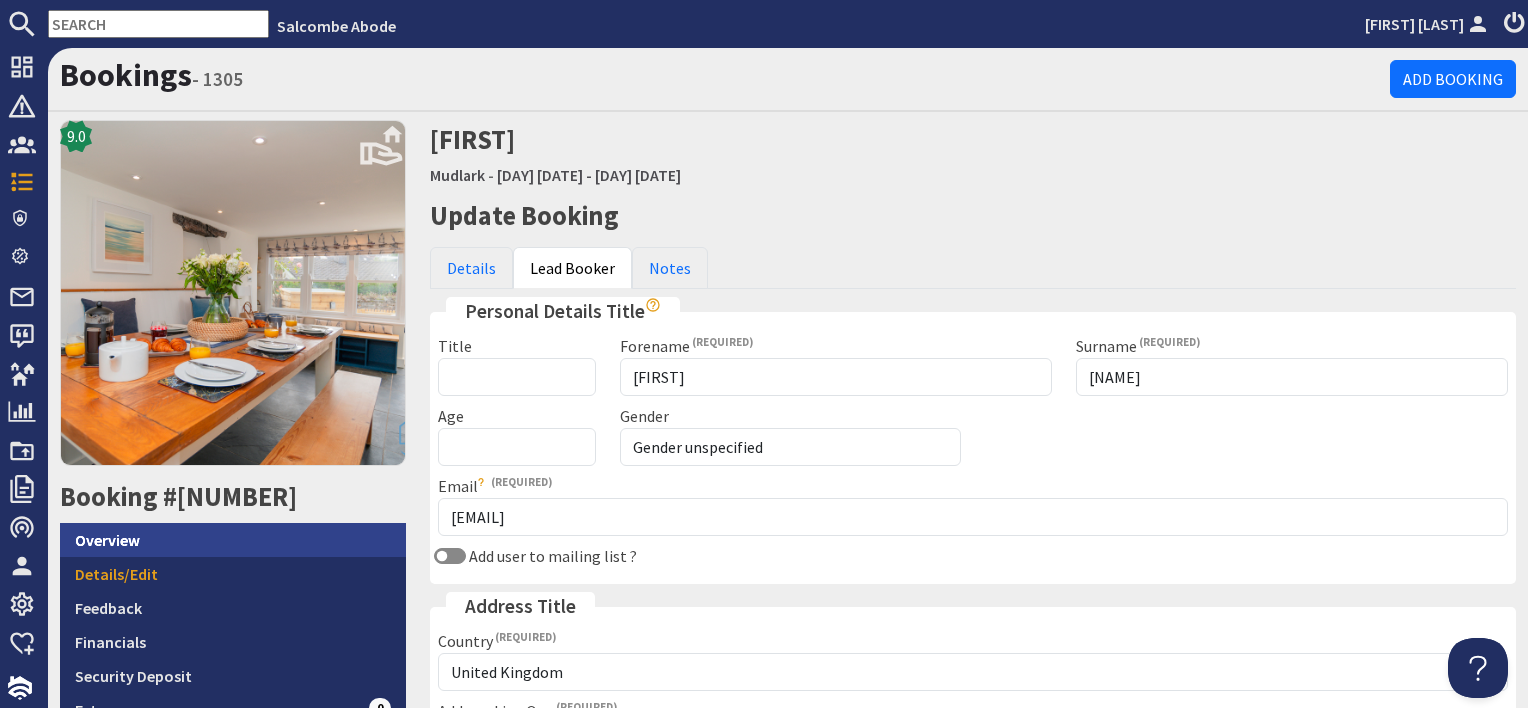 click on "Overview" at bounding box center [233, 540] 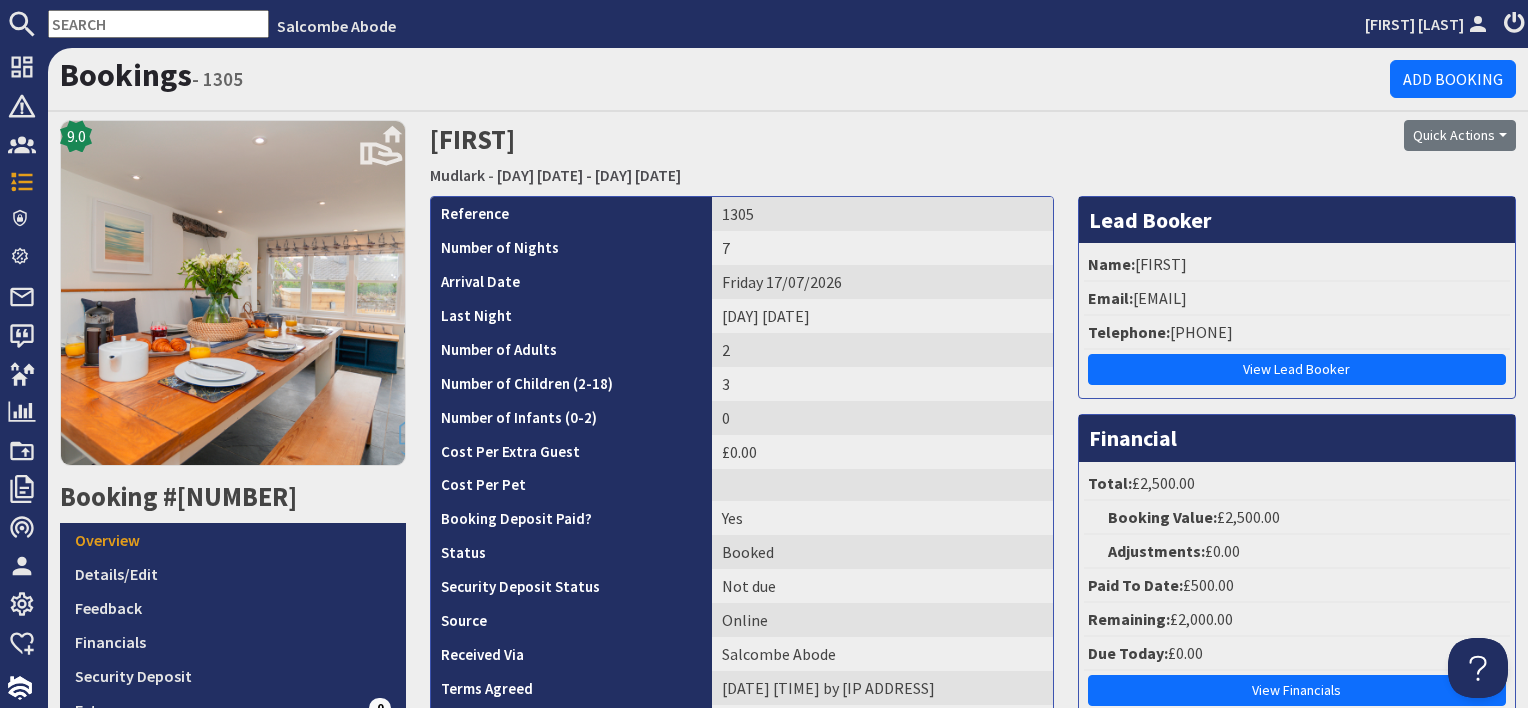 scroll, scrollTop: 0, scrollLeft: 0, axis: both 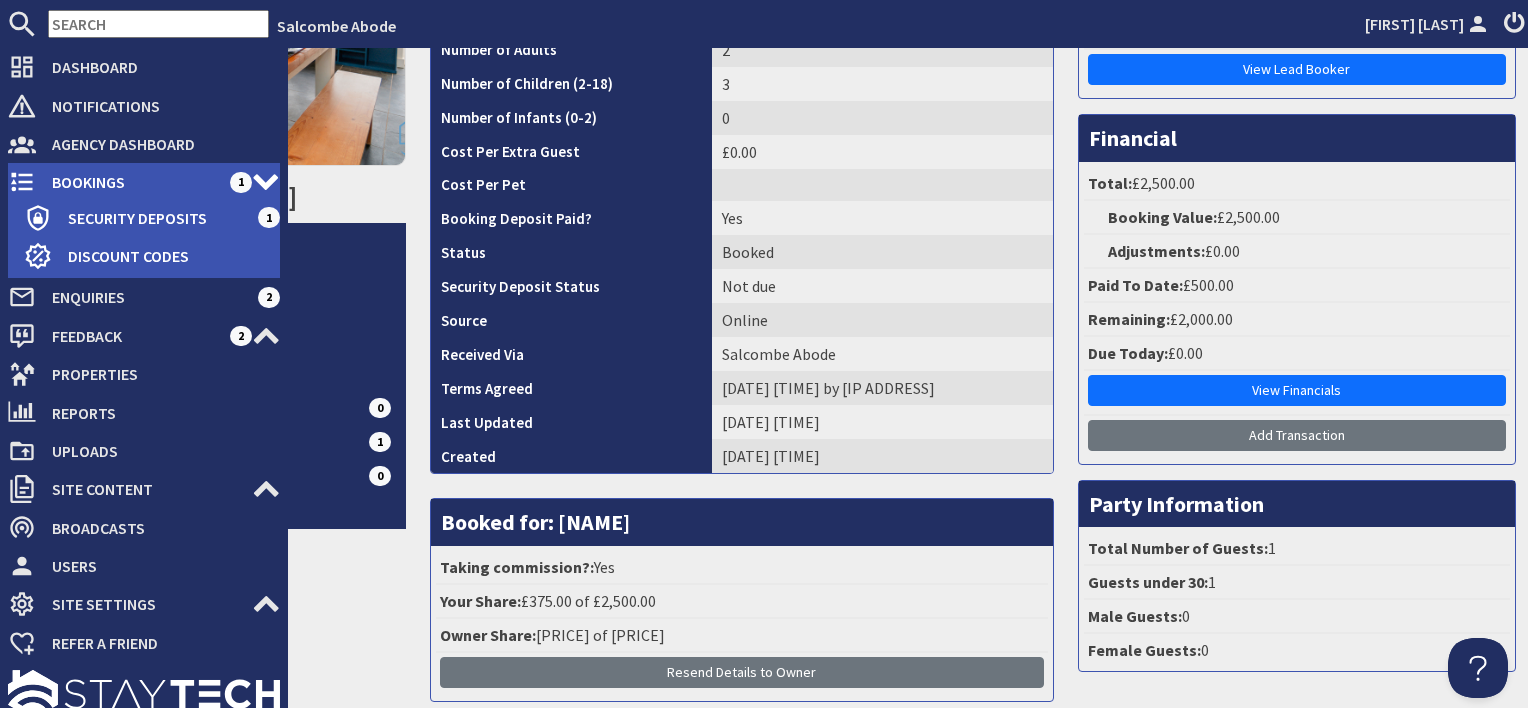 click on "Bookings" at bounding box center [133, 182] 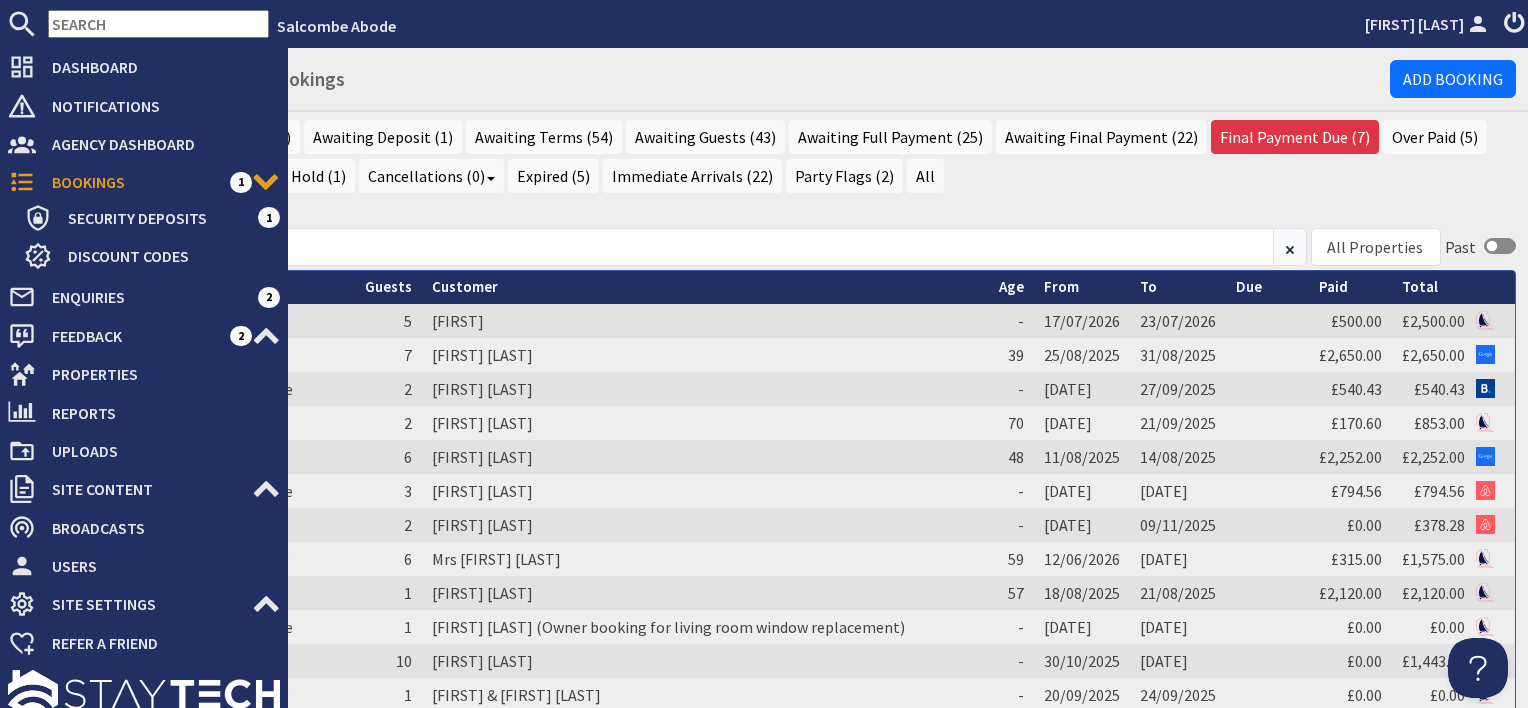 scroll, scrollTop: 0, scrollLeft: 0, axis: both 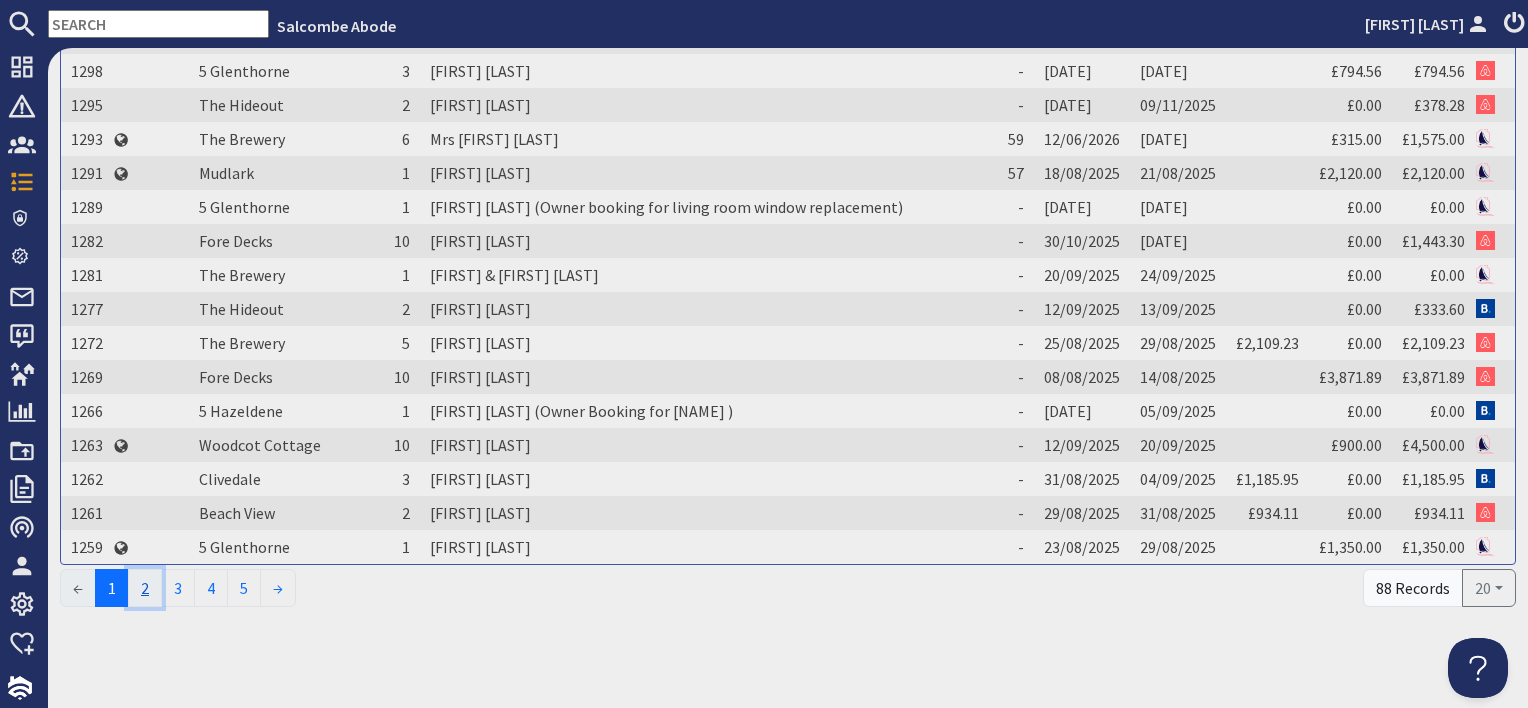 click on "2" at bounding box center [145, 588] 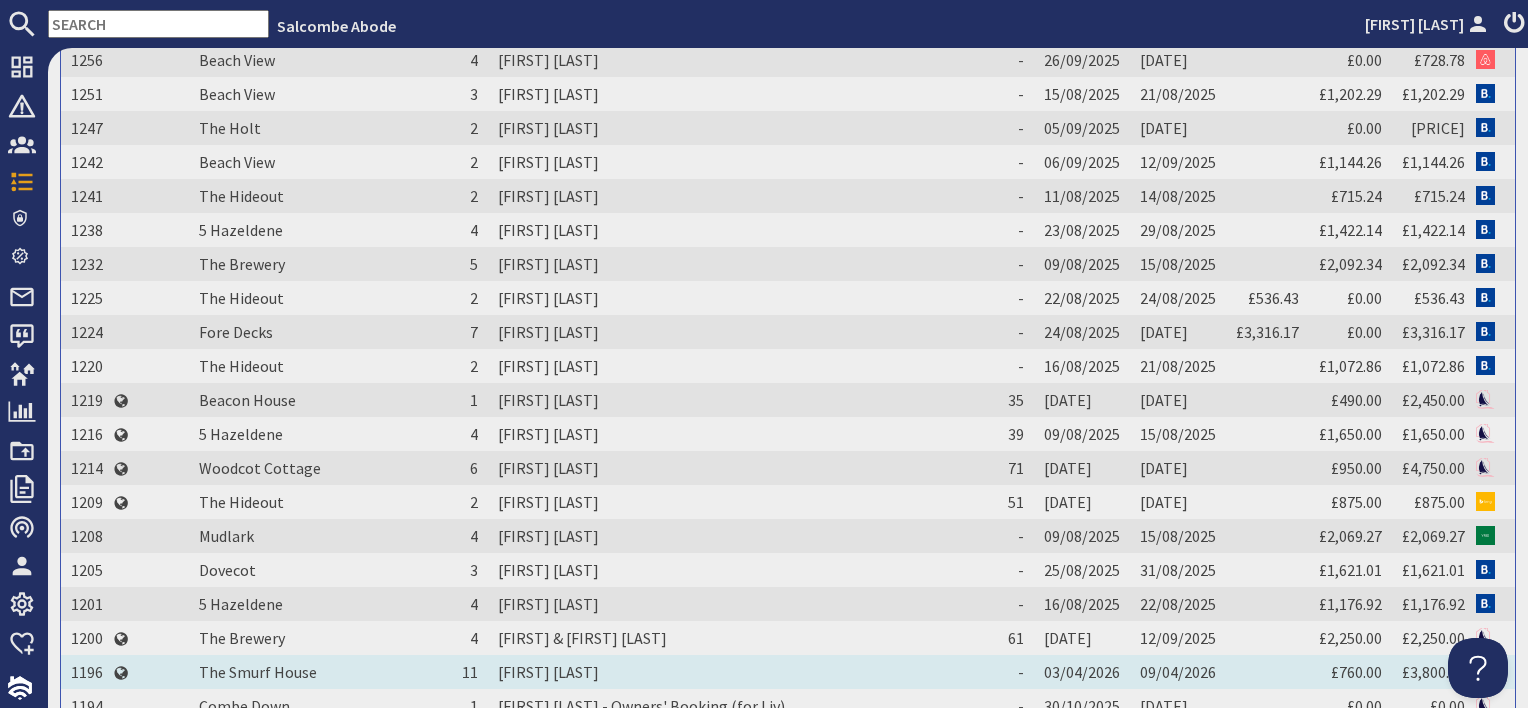 scroll, scrollTop: 400, scrollLeft: 0, axis: vertical 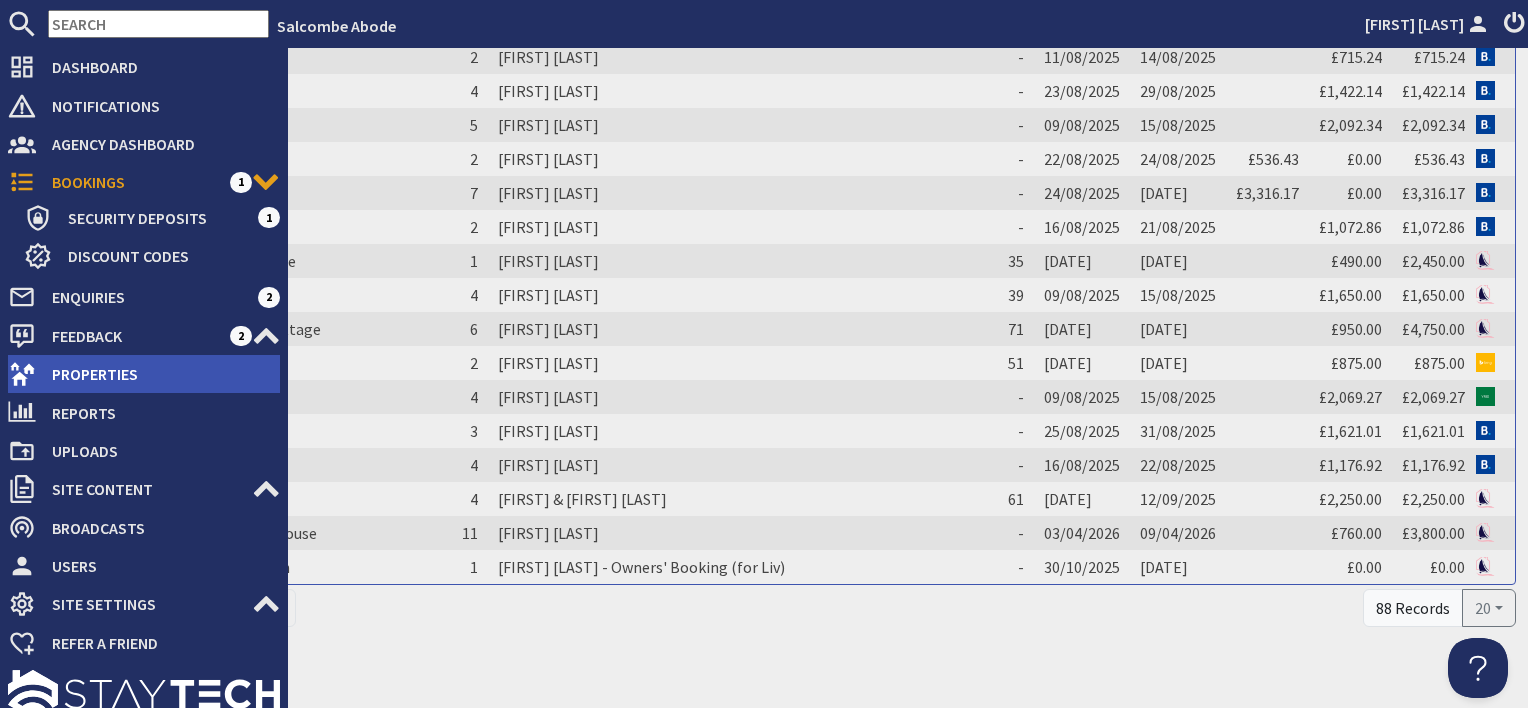 click on "Properties" at bounding box center (158, 374) 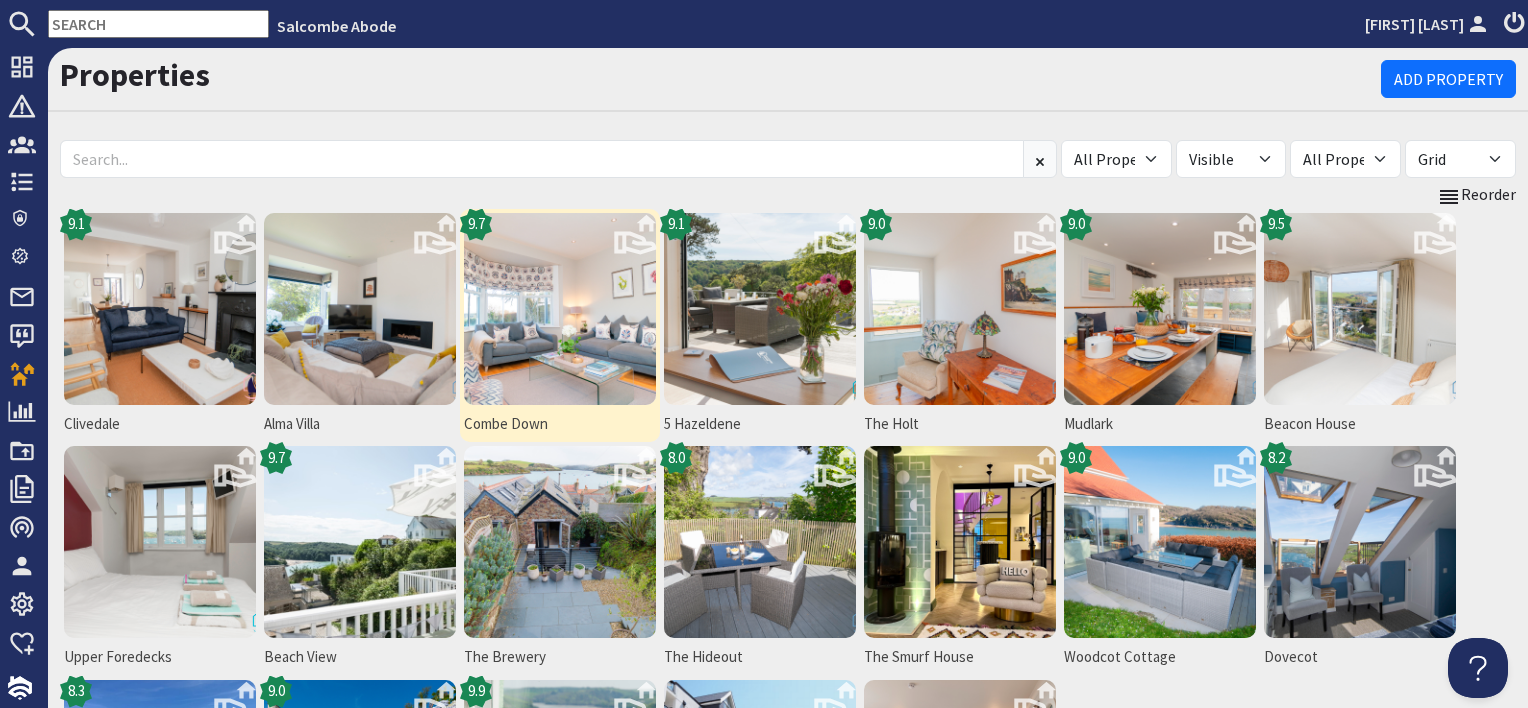 scroll, scrollTop: 0, scrollLeft: 0, axis: both 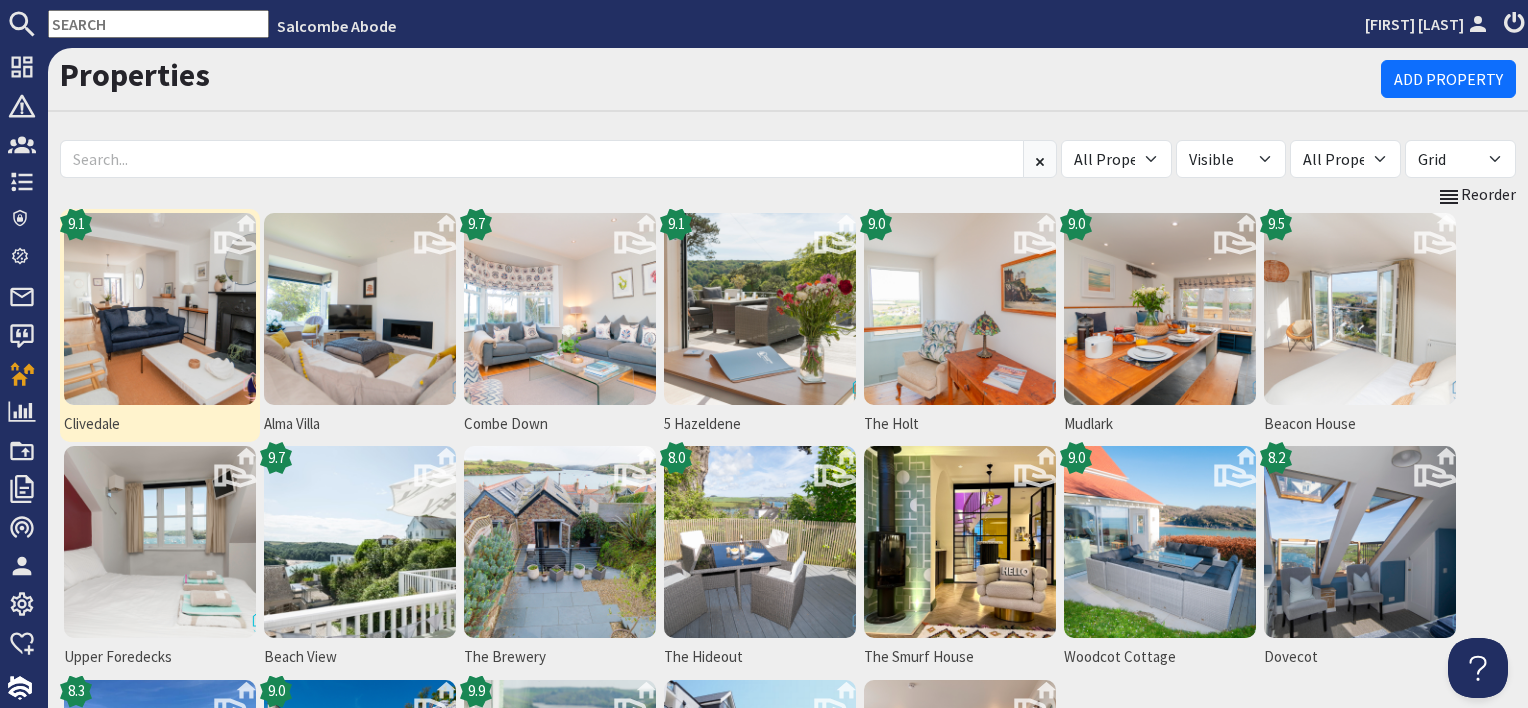 click at bounding box center (160, 309) 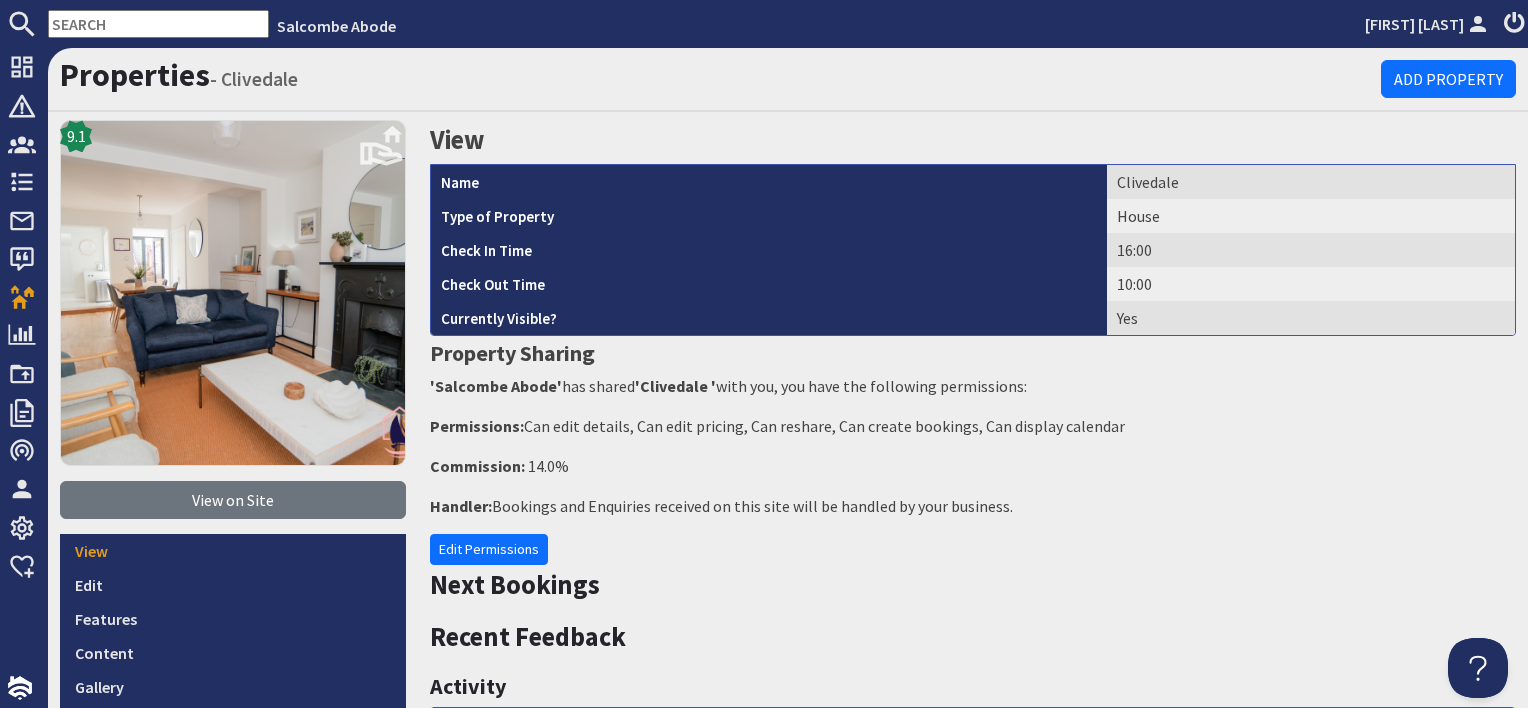 scroll, scrollTop: 0, scrollLeft: 0, axis: both 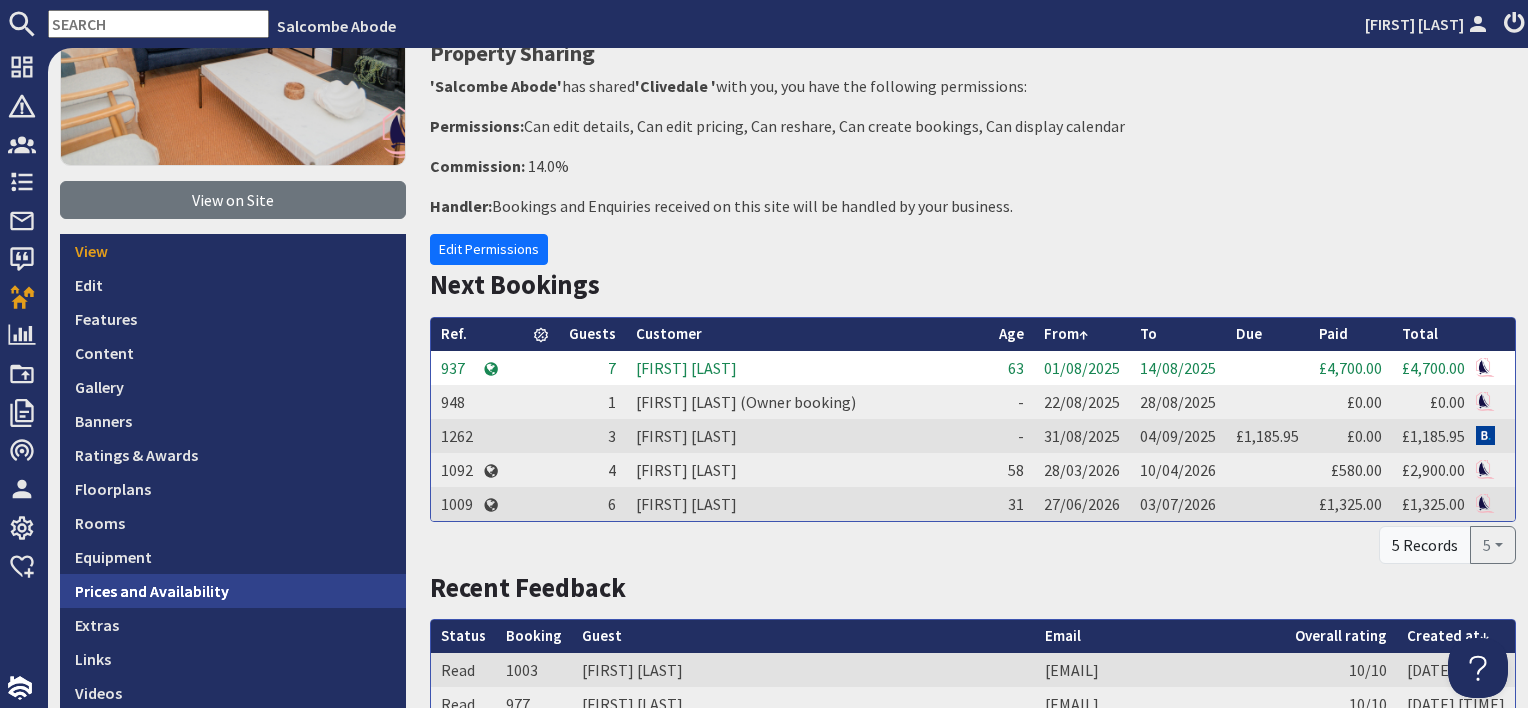click on "Prices and Availability" at bounding box center [233, 591] 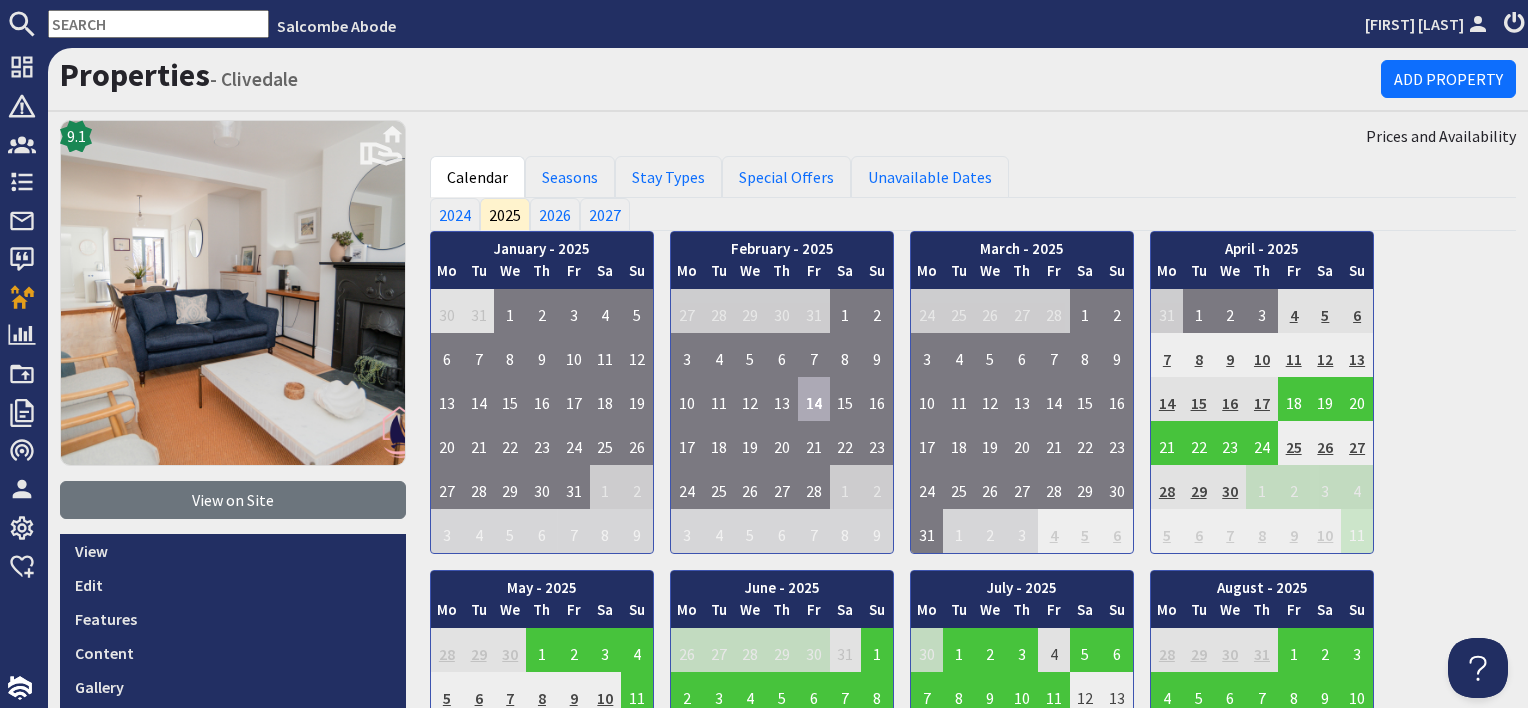 scroll, scrollTop: 0, scrollLeft: 0, axis: both 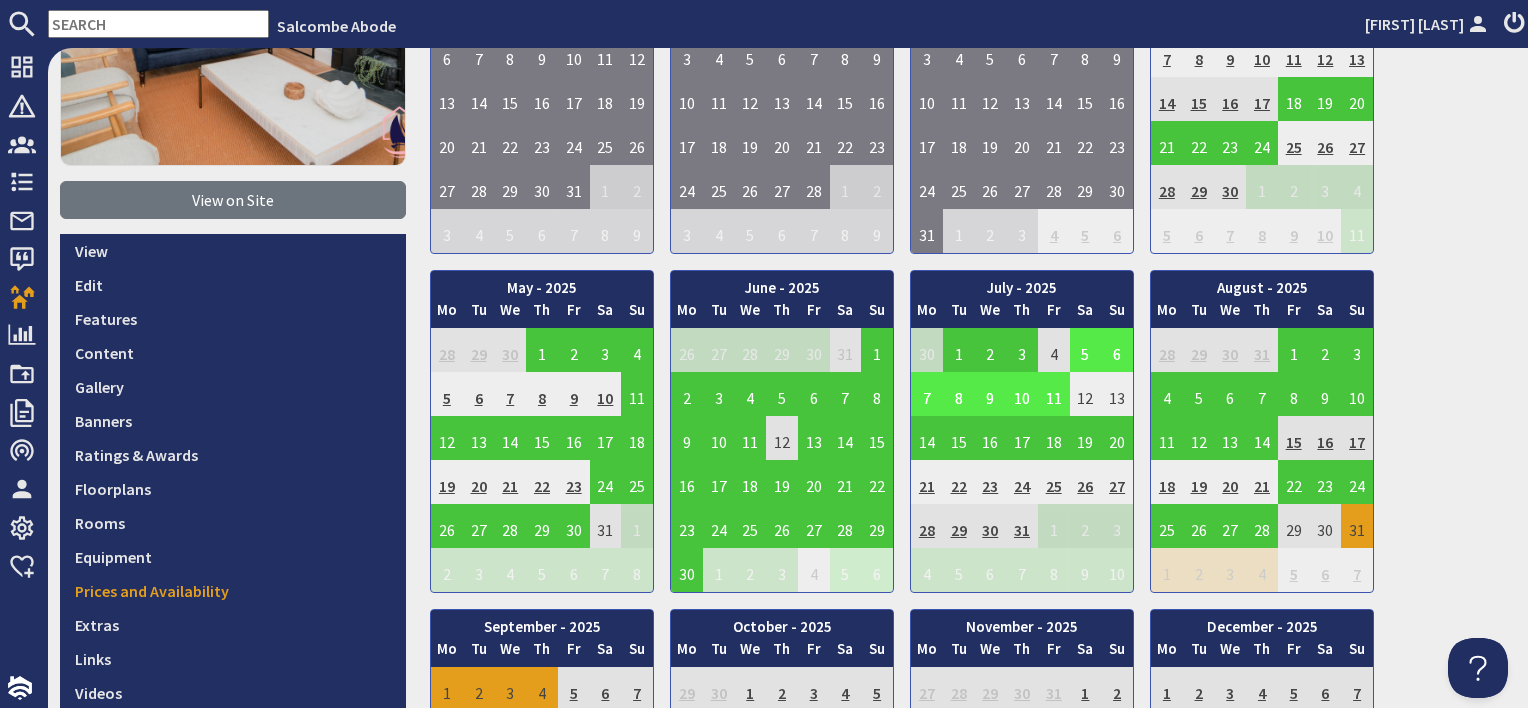 click on "5" at bounding box center (1086, 350) 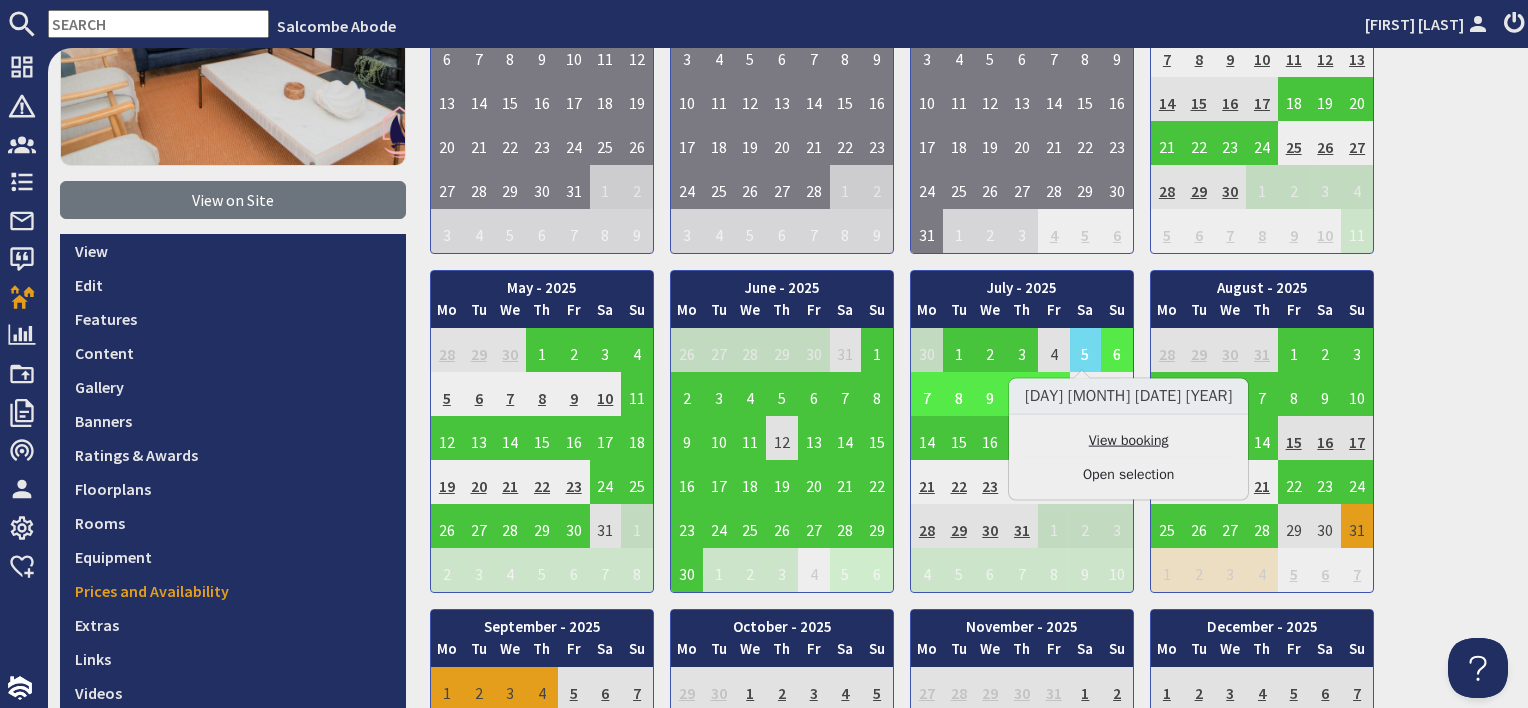 click on "View booking" at bounding box center [1128, 440] 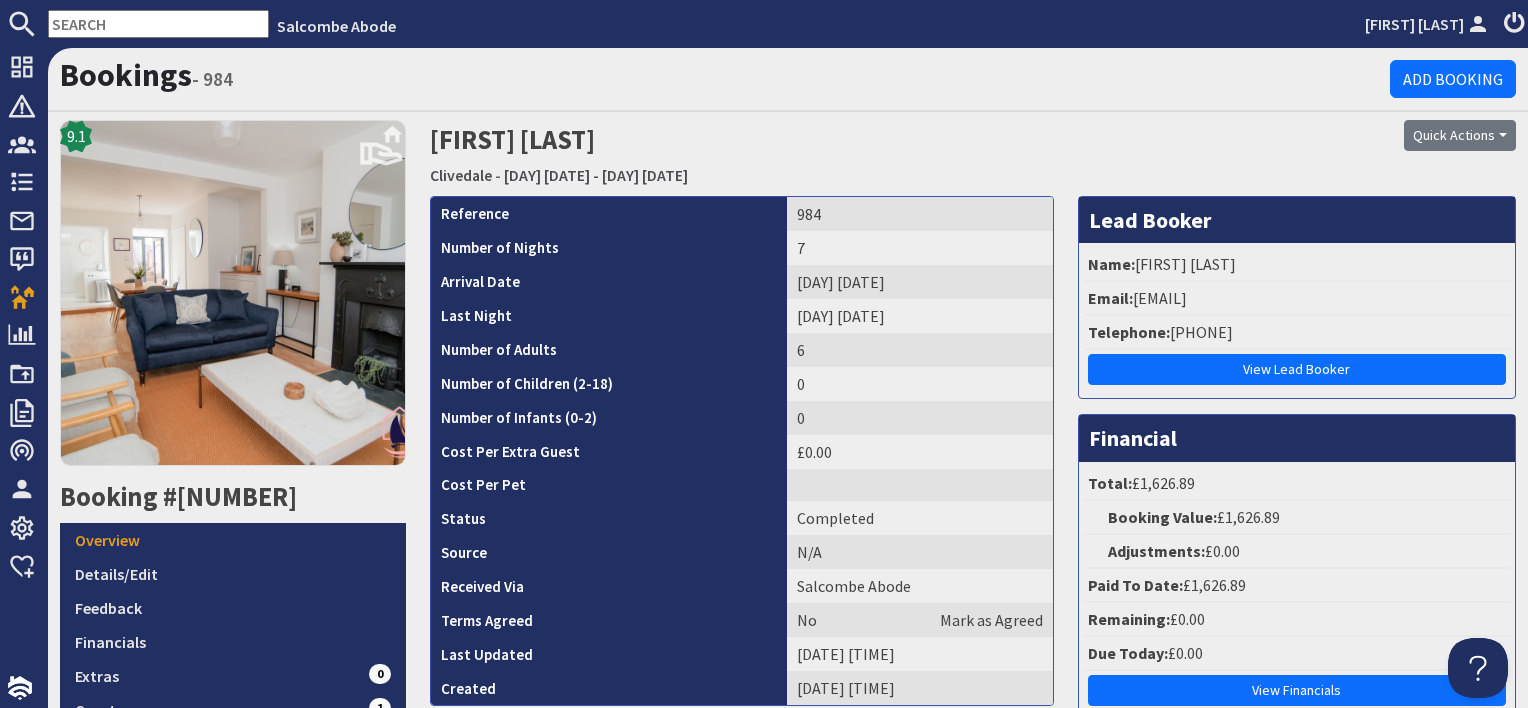 scroll, scrollTop: 0, scrollLeft: 0, axis: both 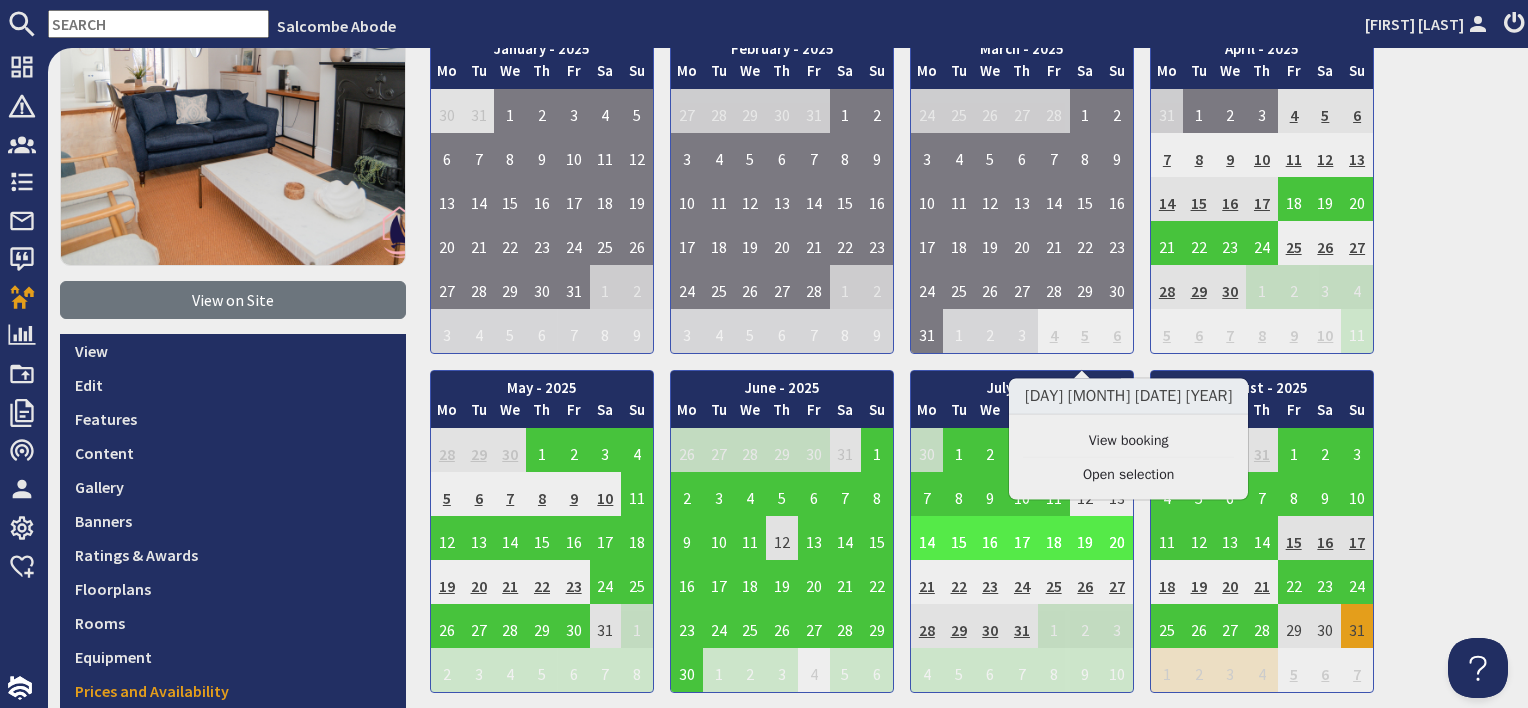 click on "14" at bounding box center [927, 538] 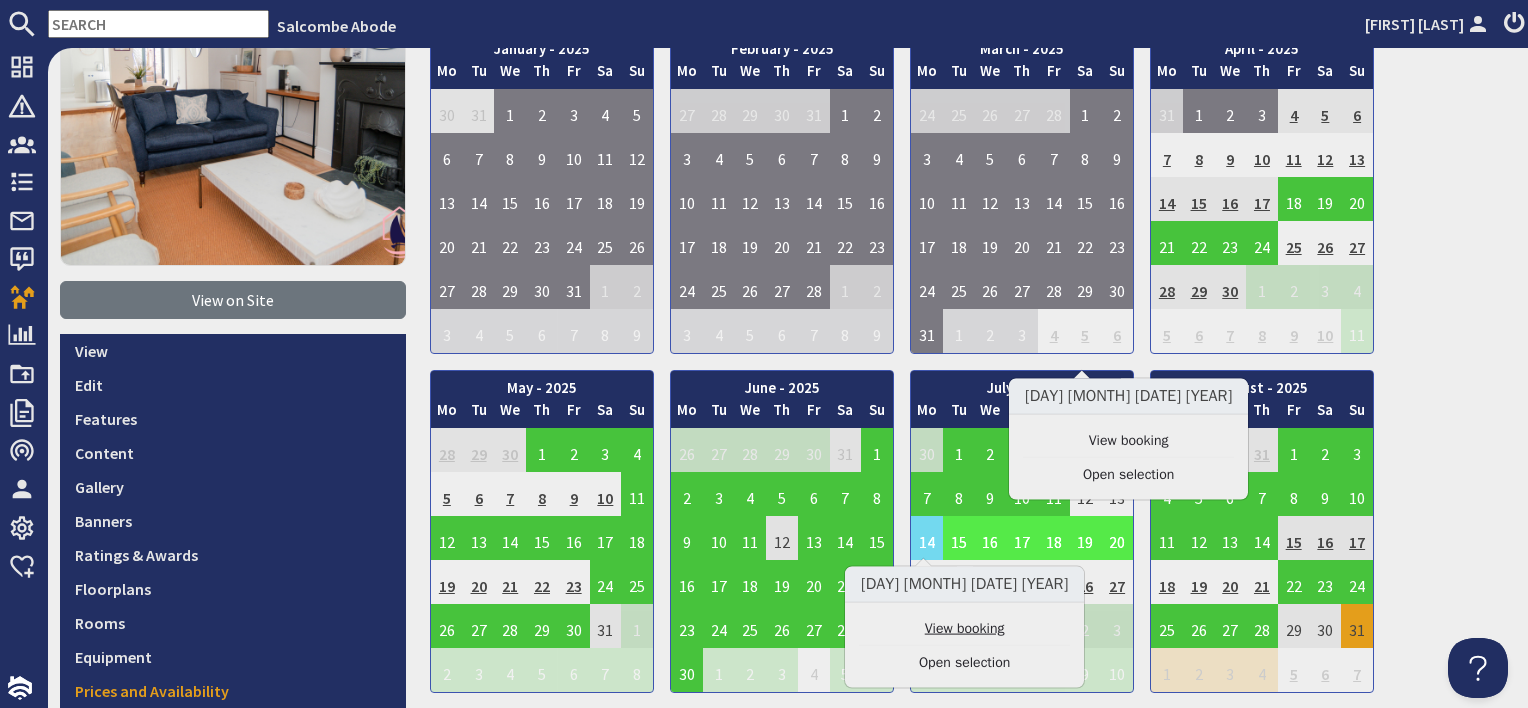 click on "View booking" at bounding box center [964, 628] 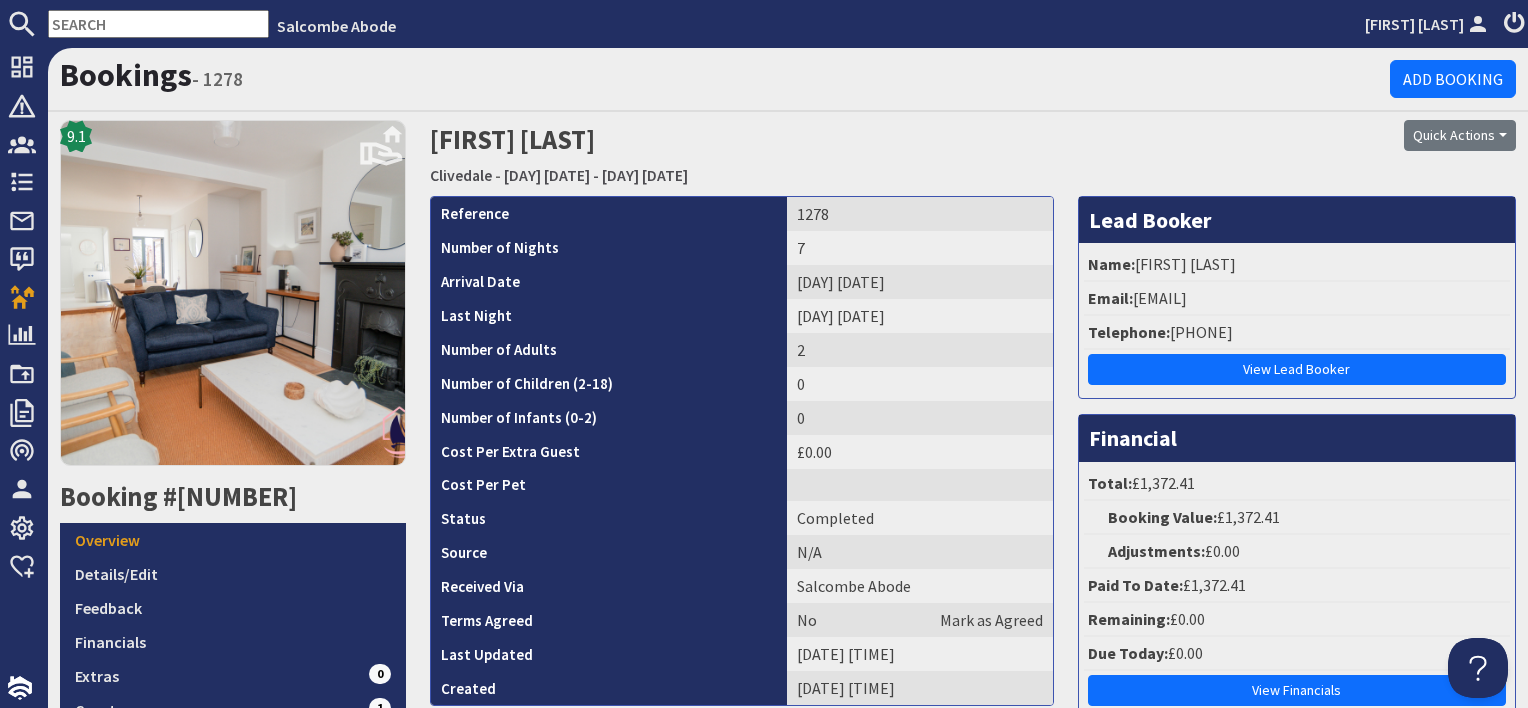 scroll, scrollTop: 0, scrollLeft: 0, axis: both 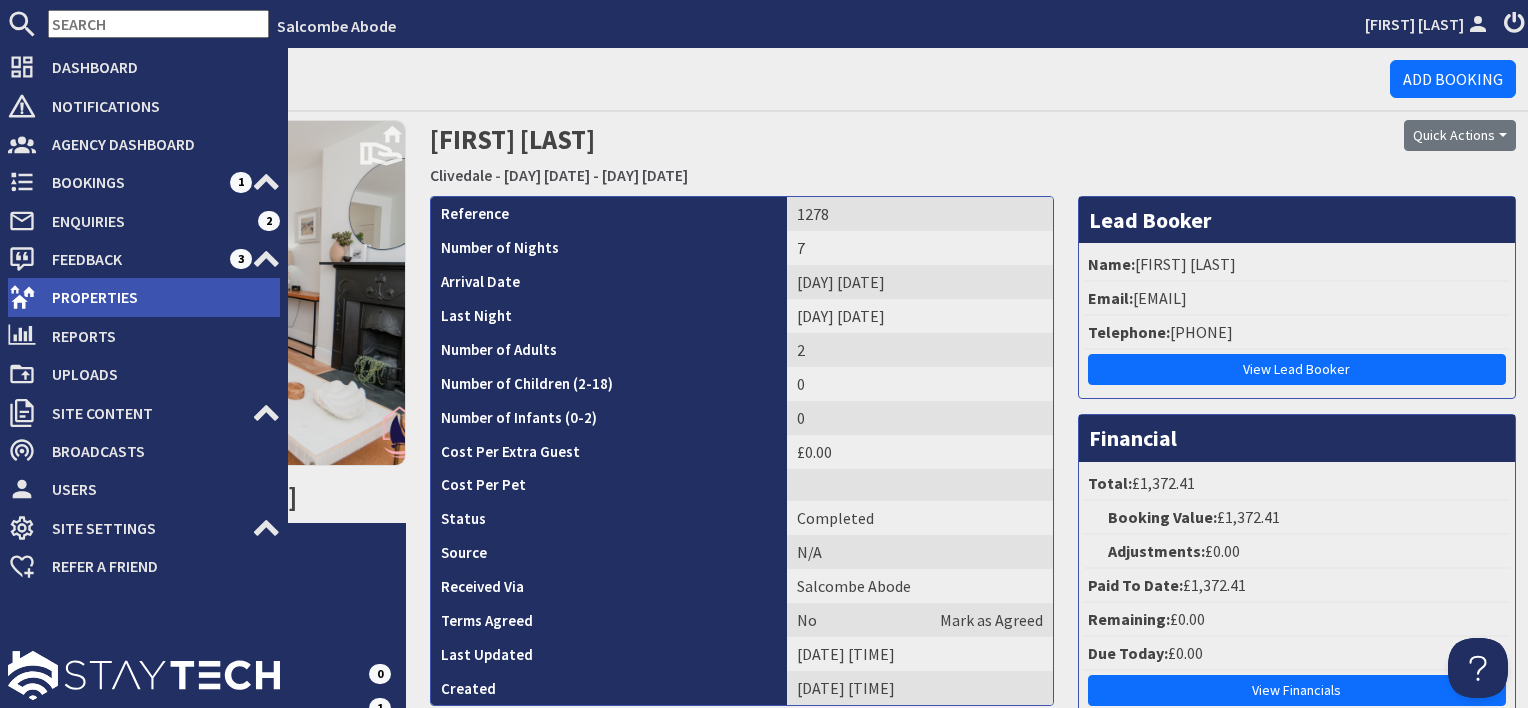 click on "Properties" at bounding box center (158, 297) 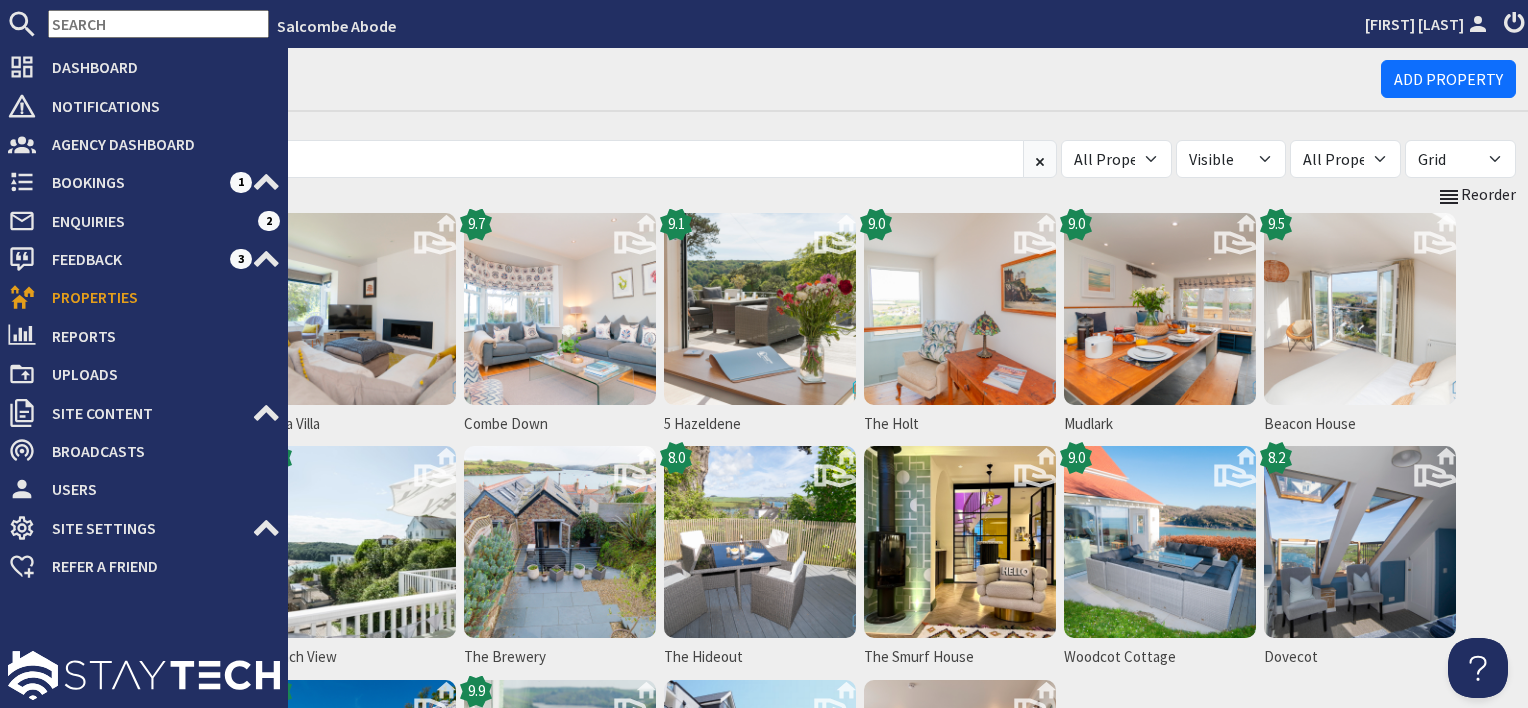 scroll, scrollTop: 0, scrollLeft: 0, axis: both 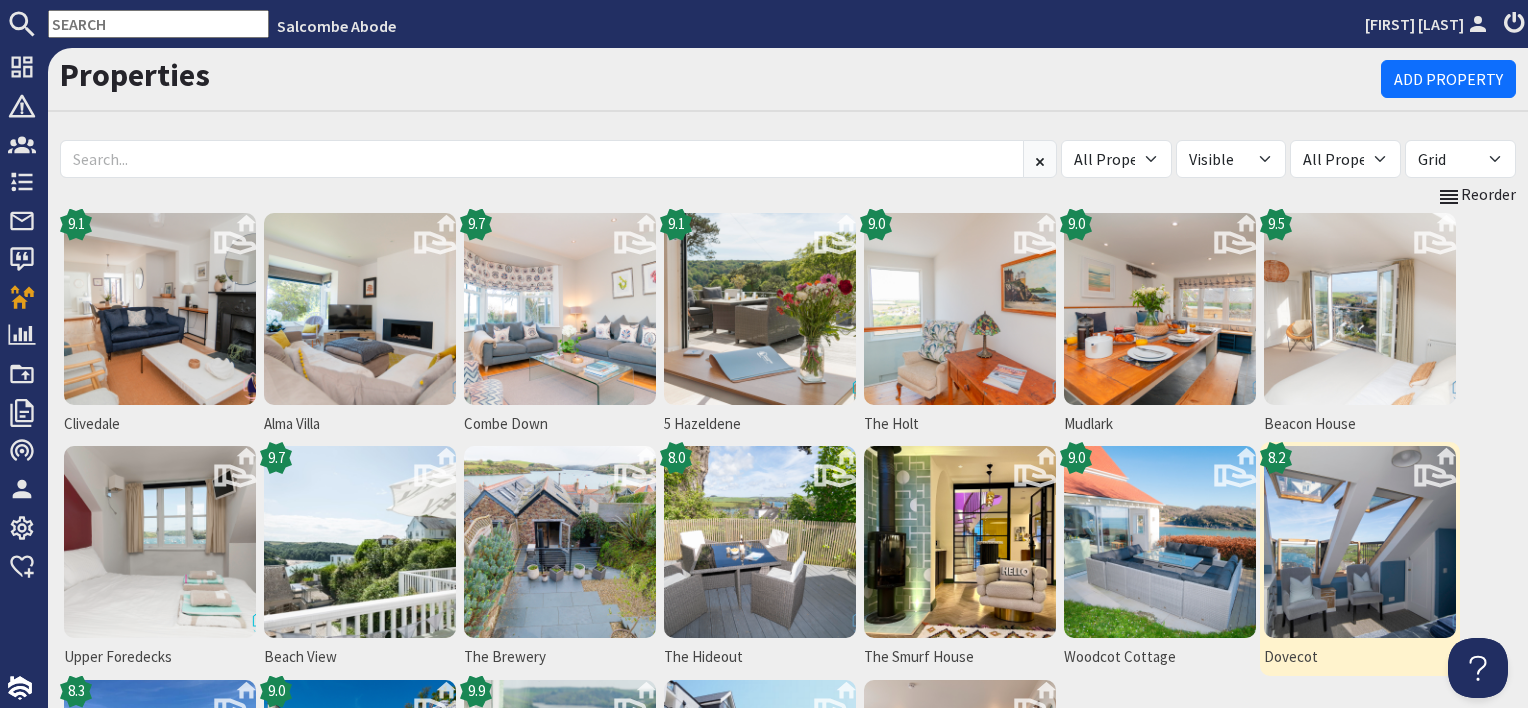 click at bounding box center (1360, 542) 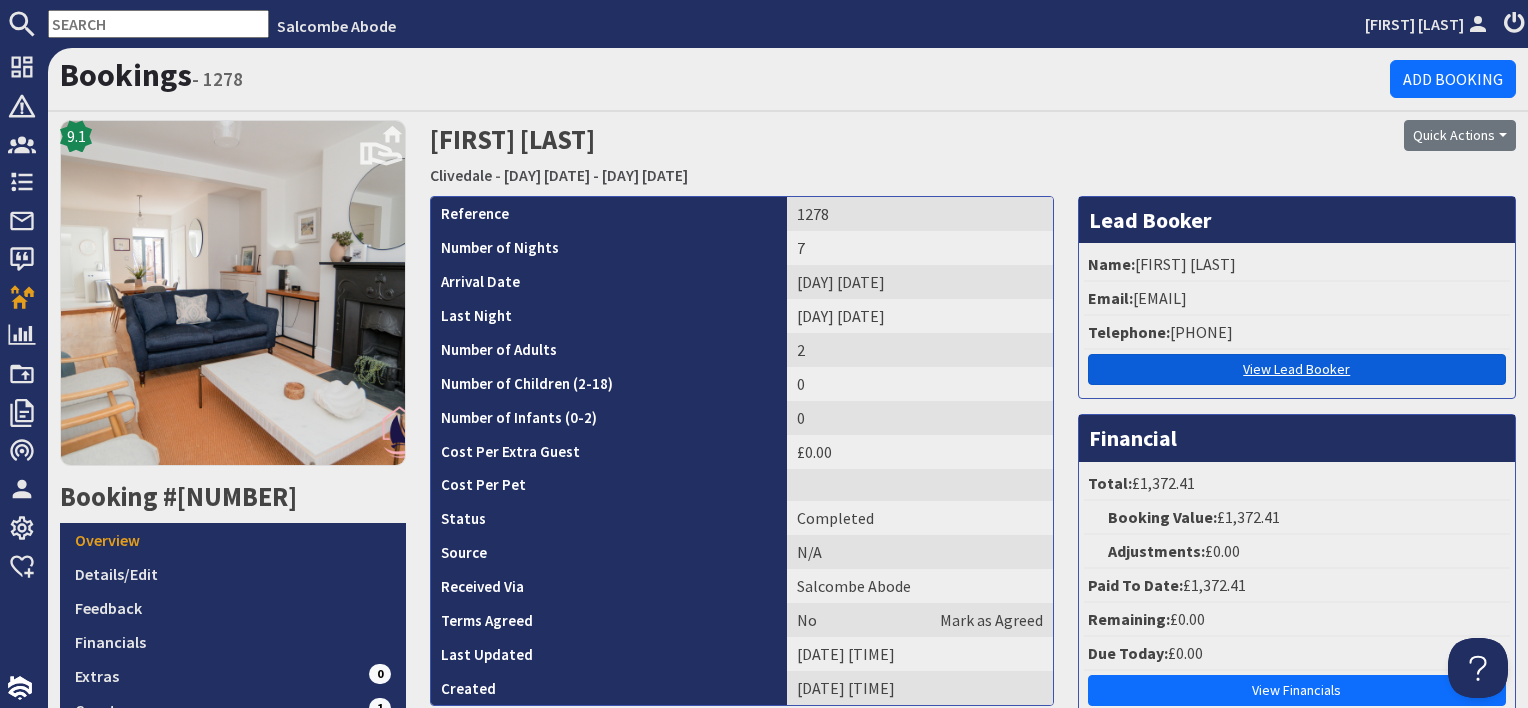 scroll, scrollTop: 0, scrollLeft: 0, axis: both 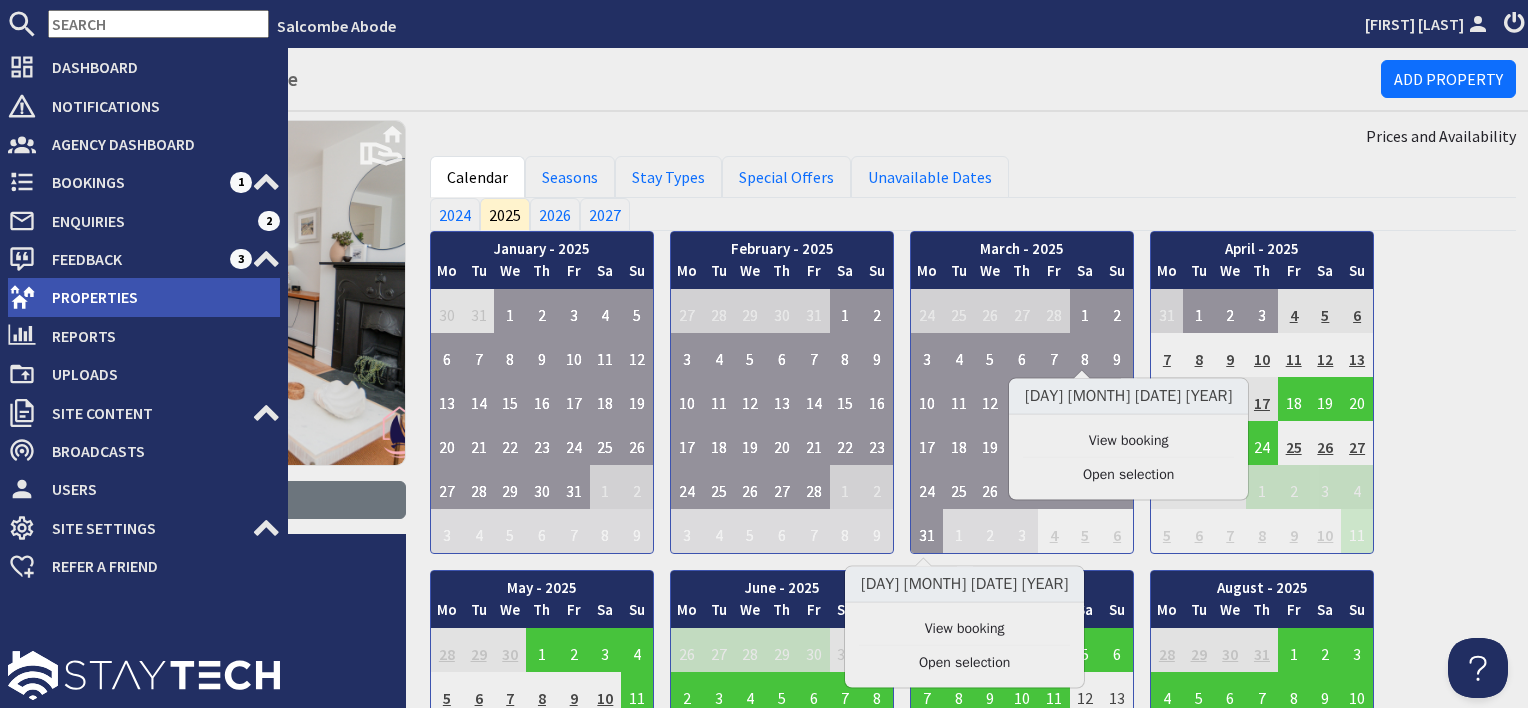 click on "Properties" at bounding box center (158, 297) 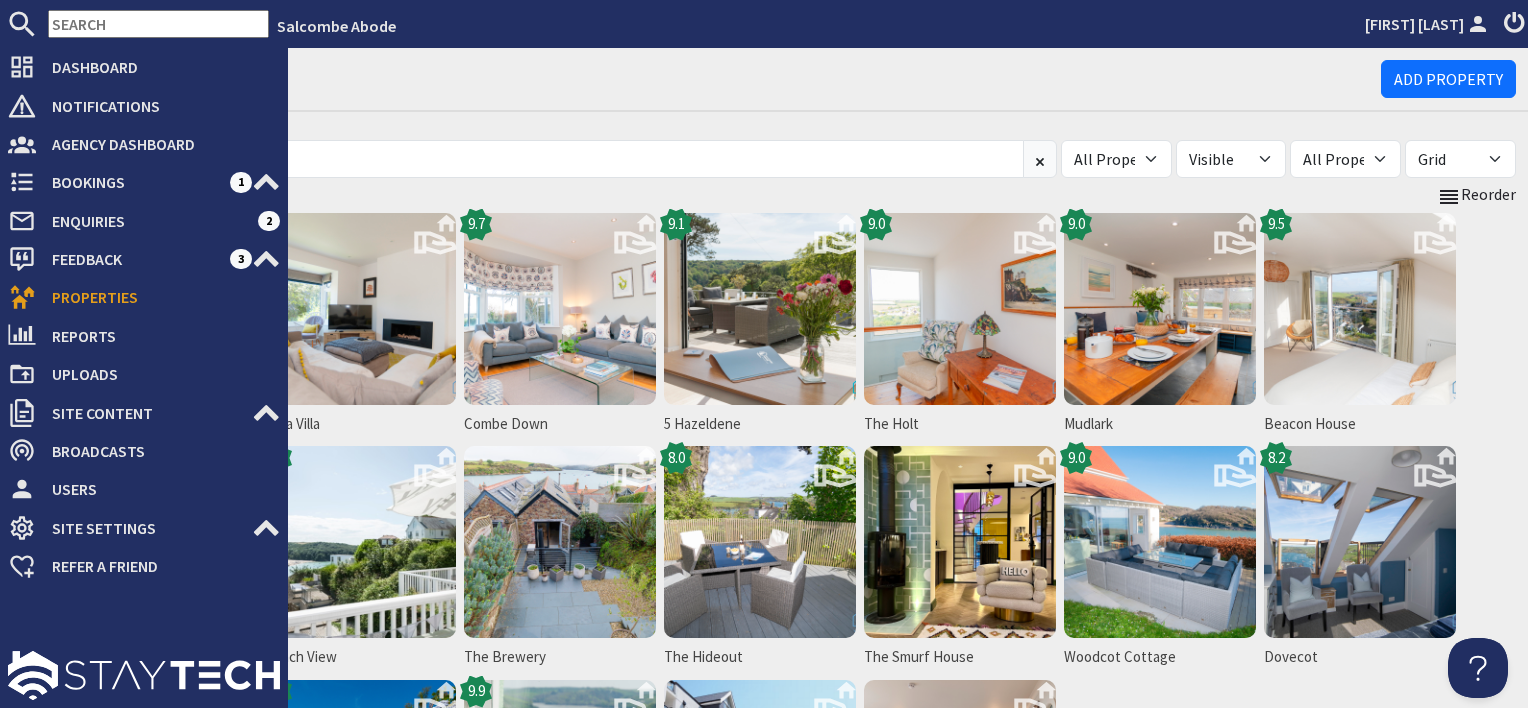 scroll, scrollTop: 0, scrollLeft: 0, axis: both 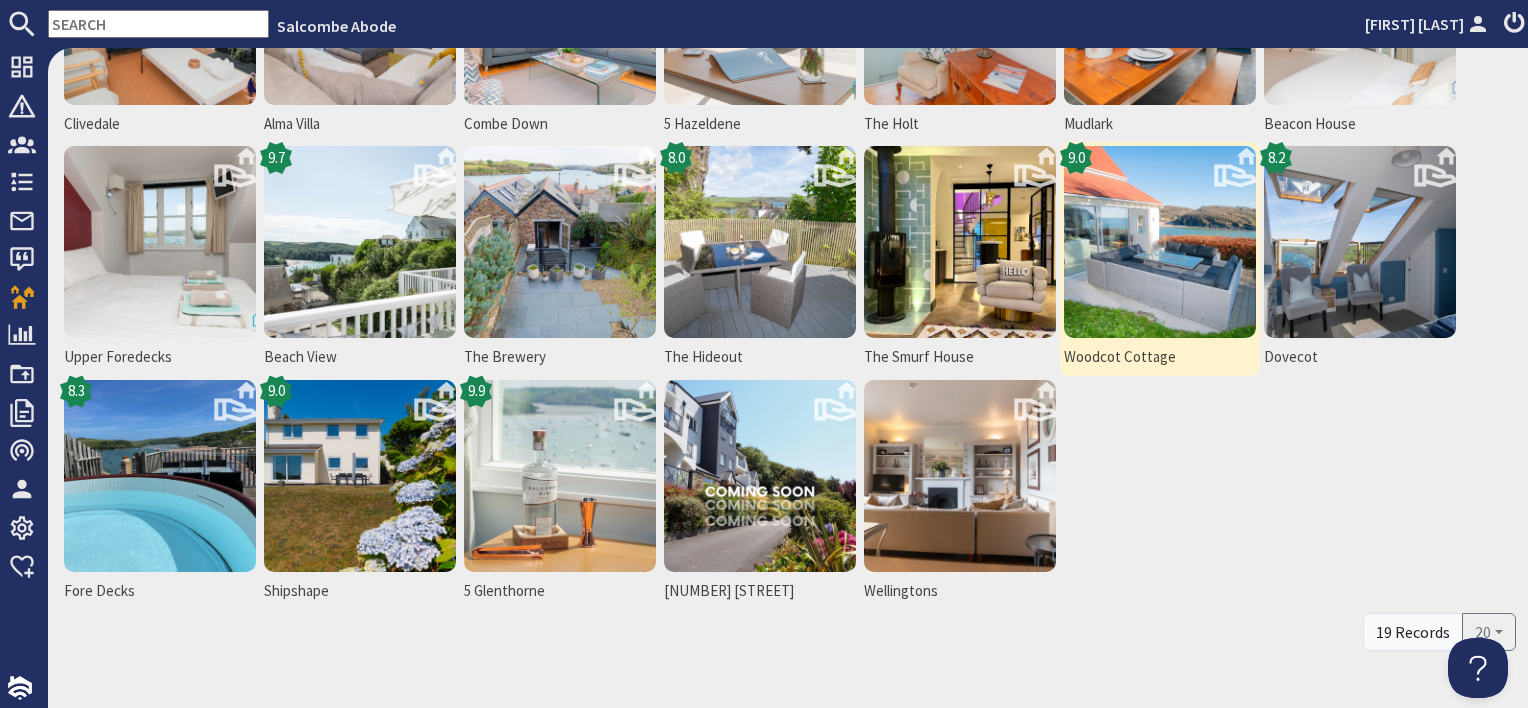 click at bounding box center [1160, 242] 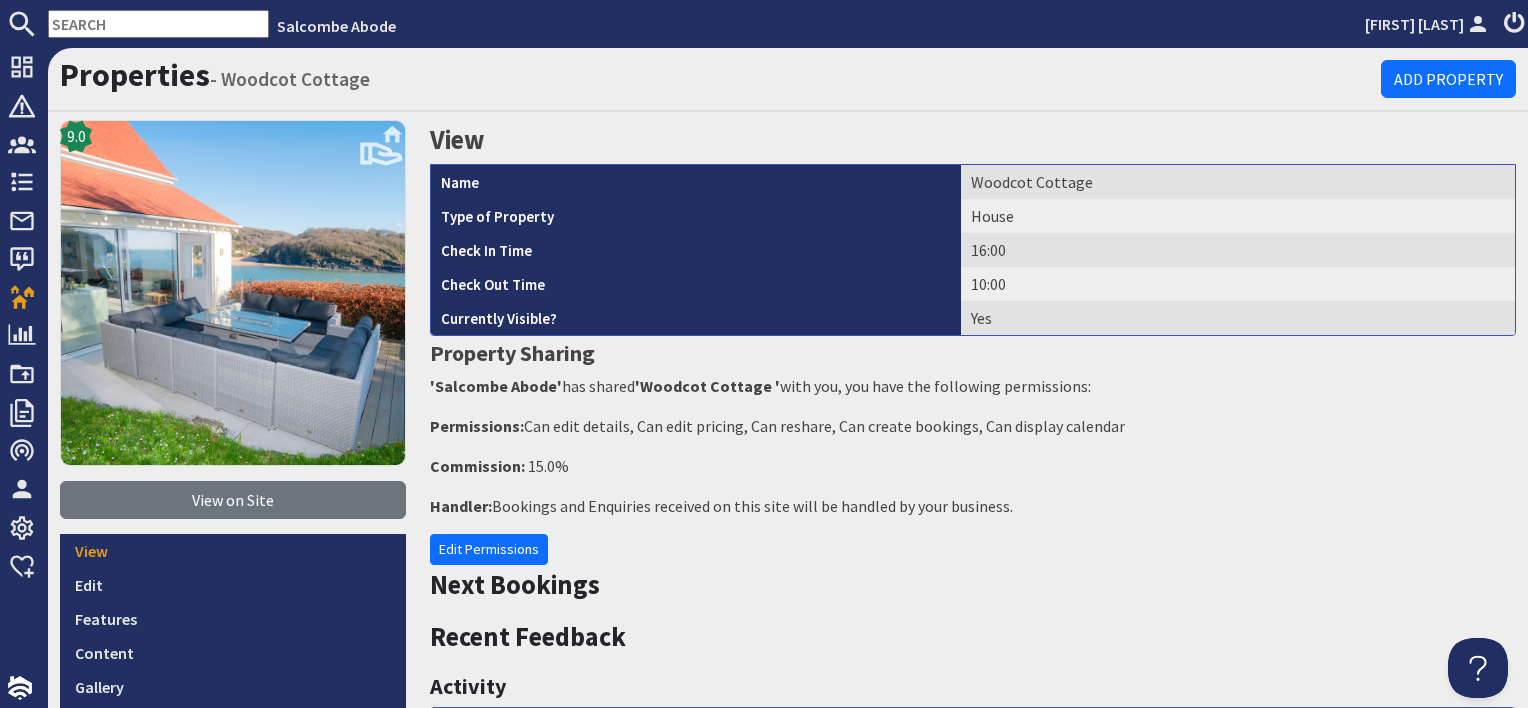 scroll, scrollTop: 0, scrollLeft: 0, axis: both 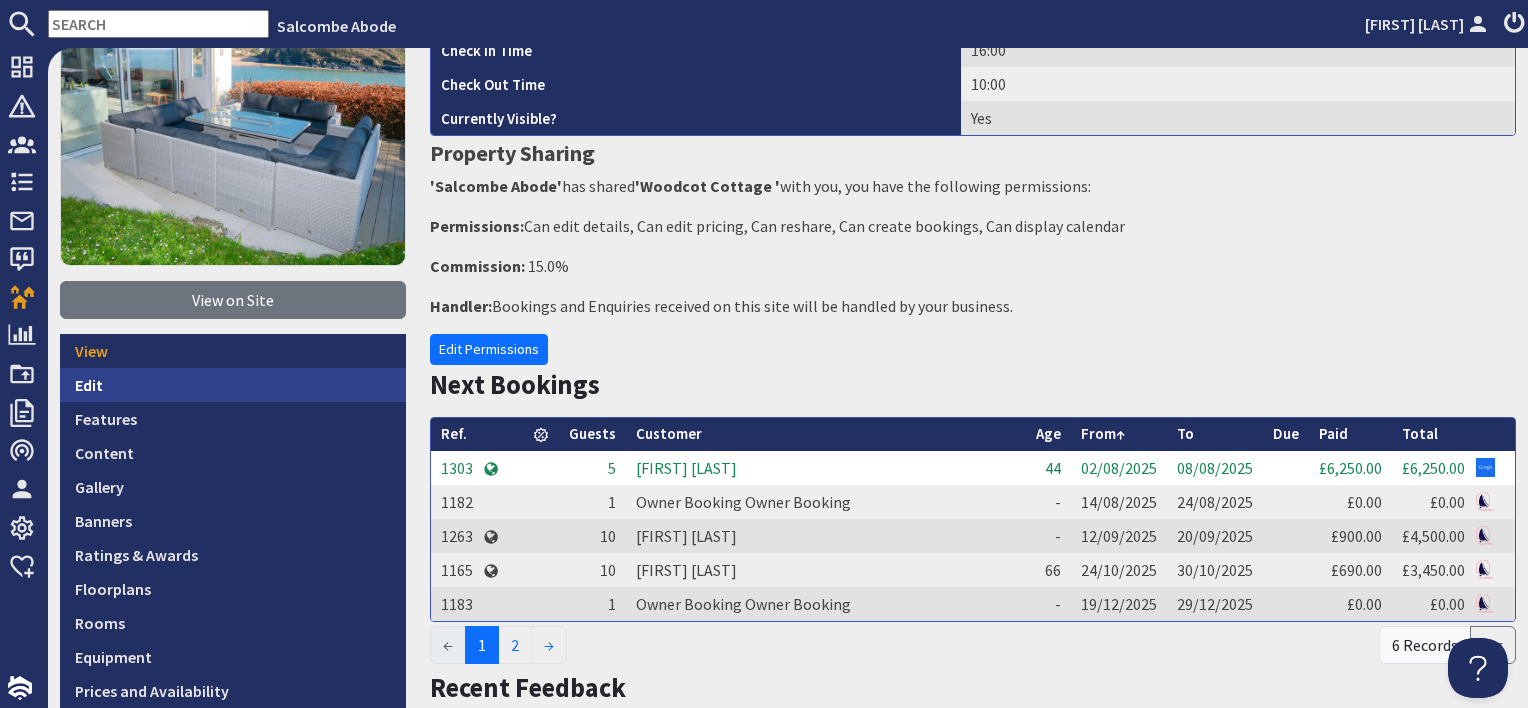 click on "Edit" at bounding box center [233, 385] 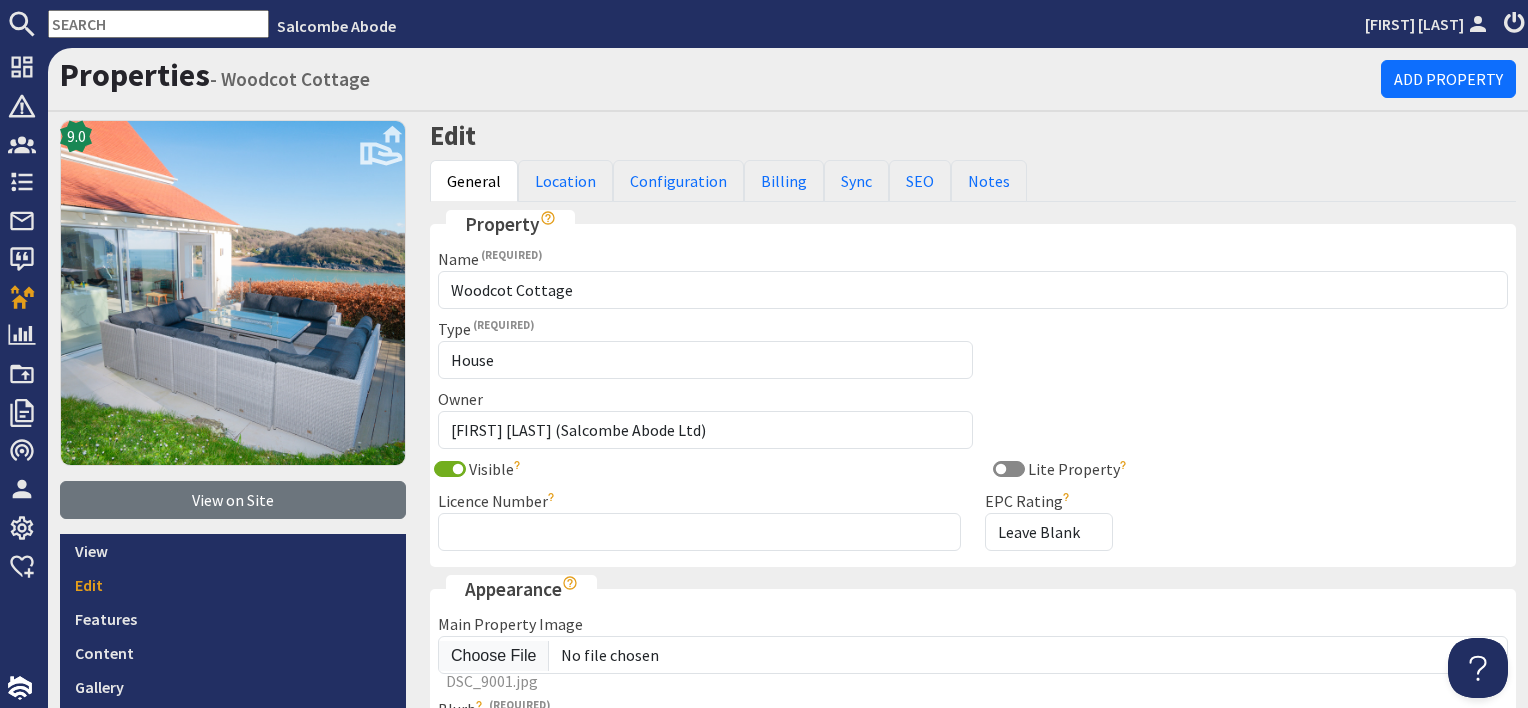scroll, scrollTop: 0, scrollLeft: 0, axis: both 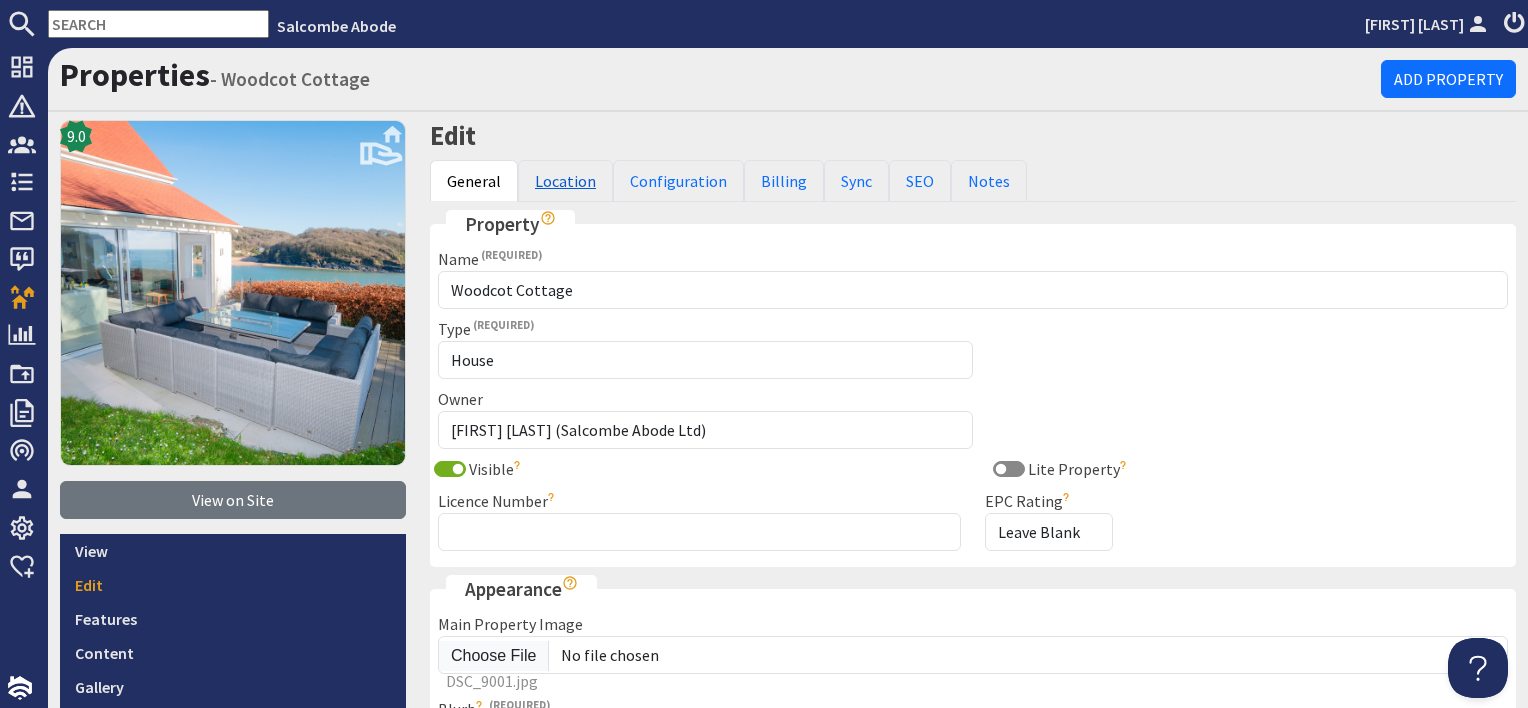 click on "Location" at bounding box center [565, 181] 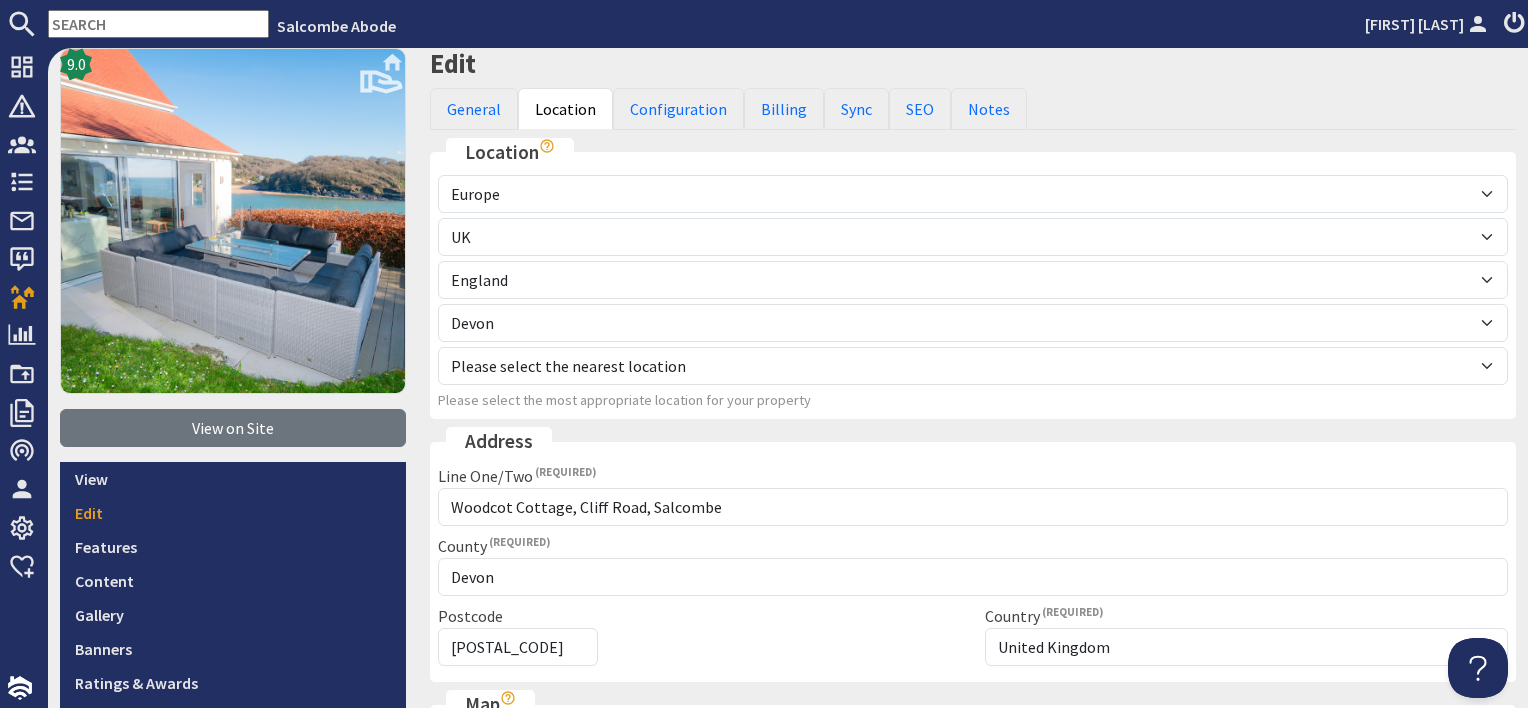 scroll, scrollTop: 200, scrollLeft: 0, axis: vertical 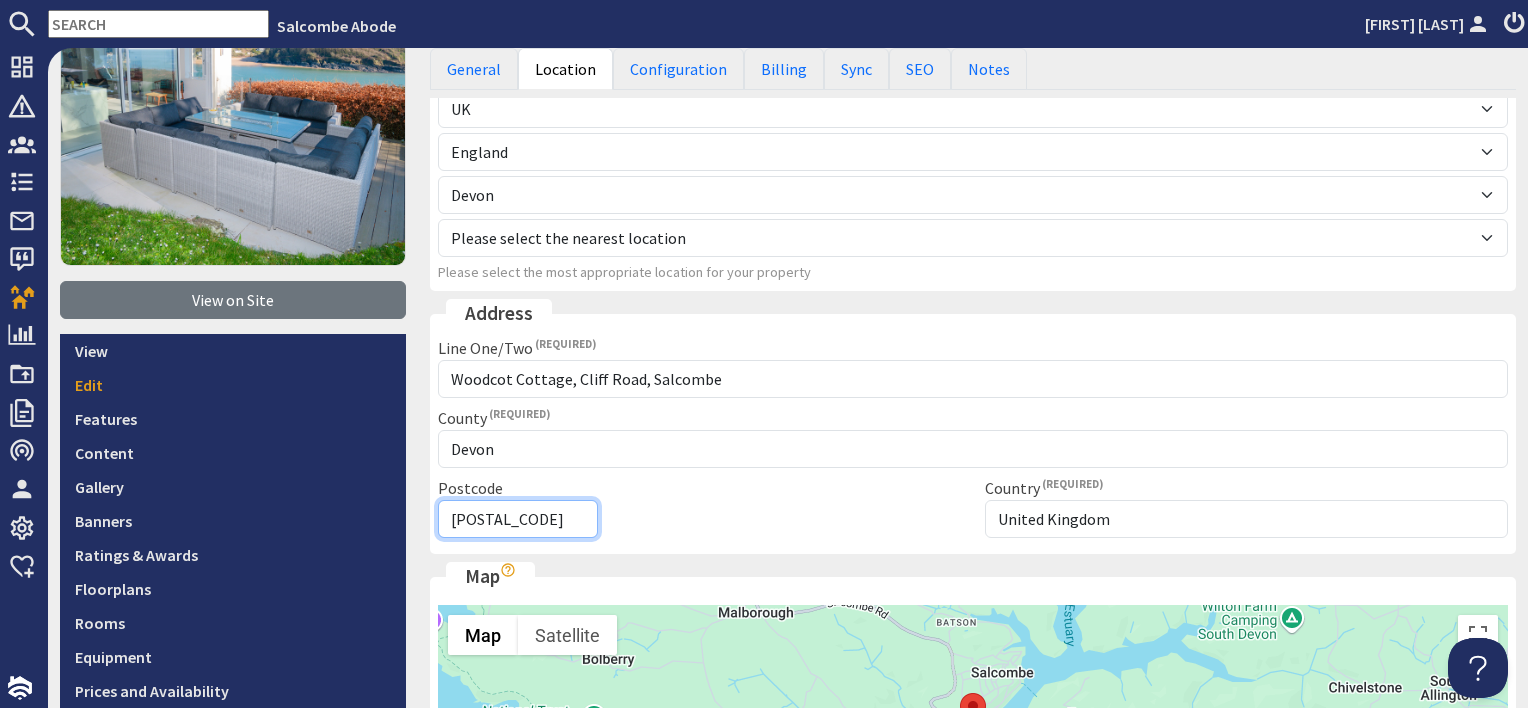 drag, startPoint x: 510, startPoint y: 520, endPoint x: 409, endPoint y: 520, distance: 101 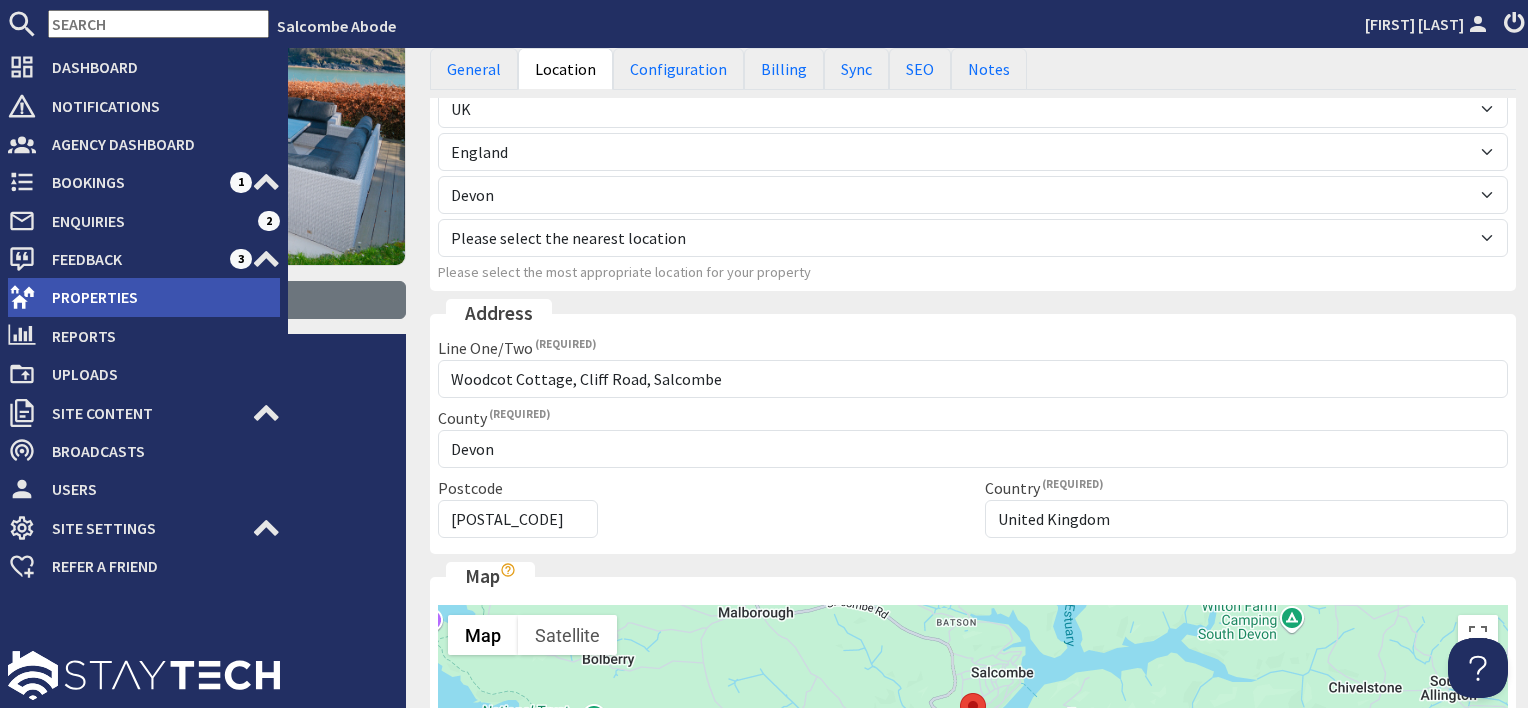 click on "Properties" at bounding box center [158, 297] 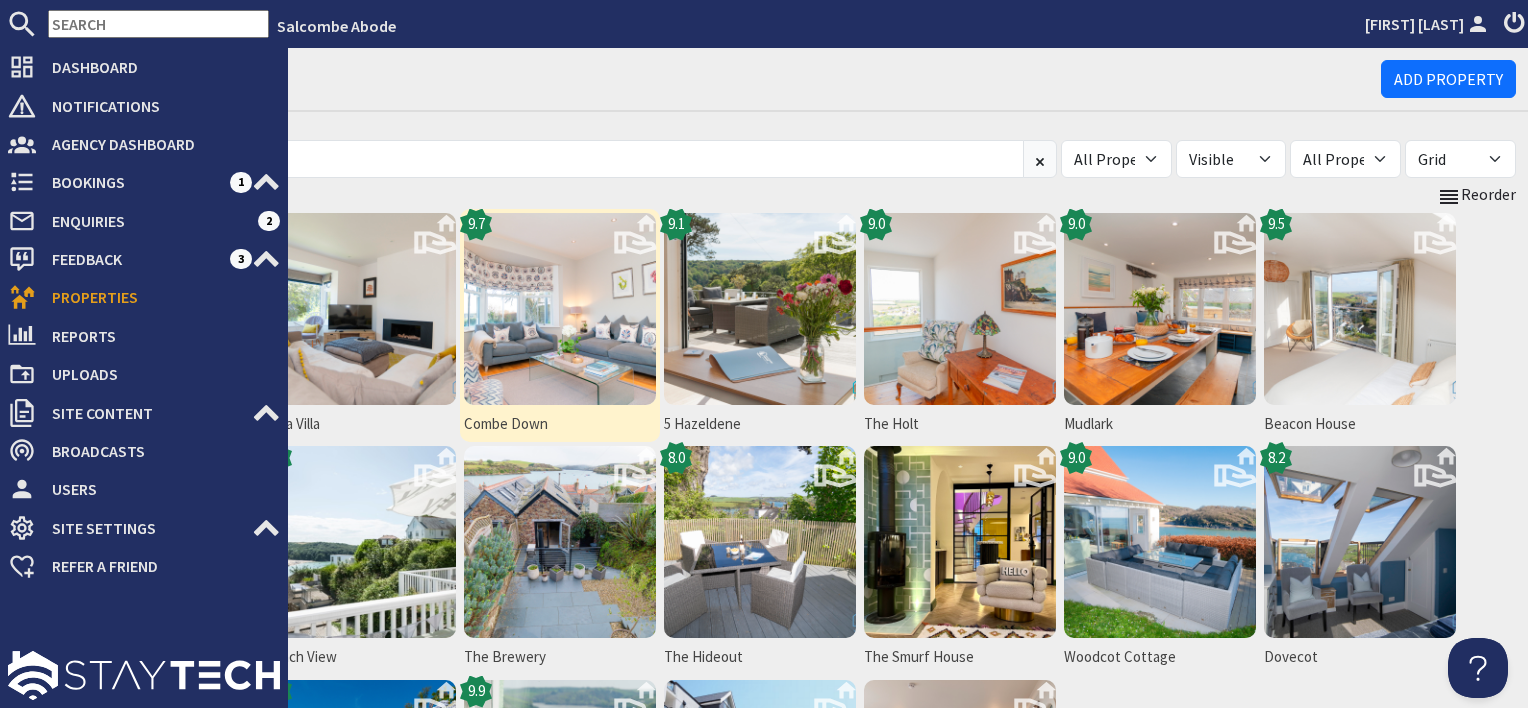 scroll, scrollTop: 0, scrollLeft: 0, axis: both 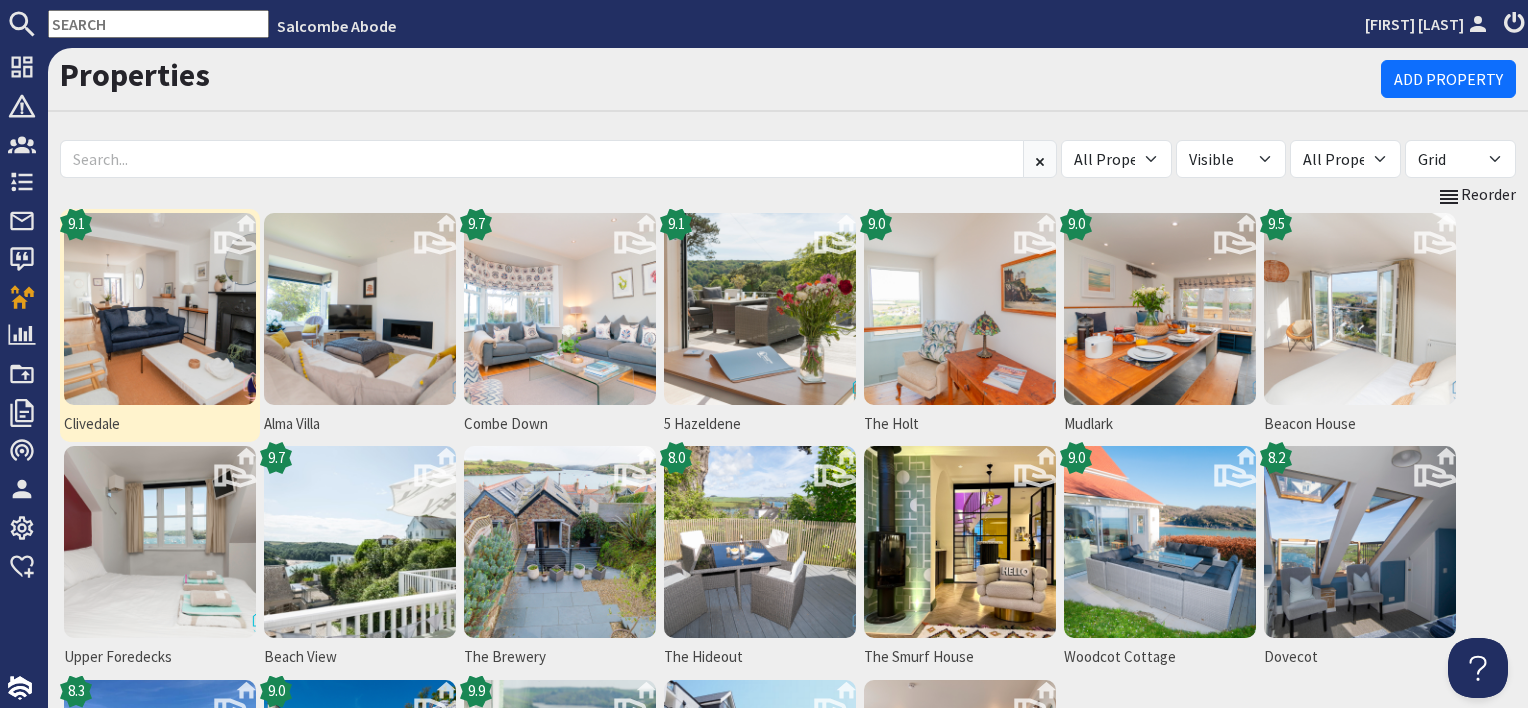 click at bounding box center (160, 309) 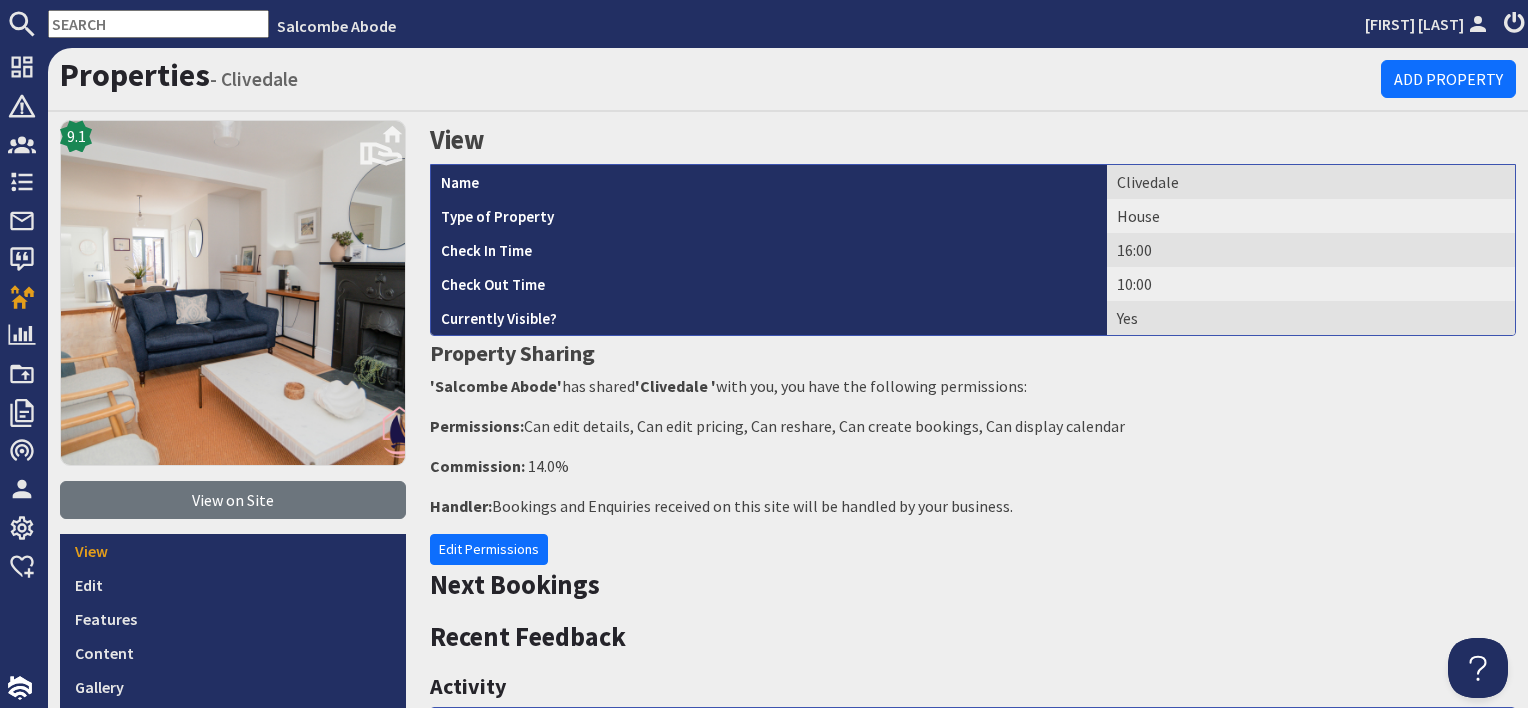 scroll, scrollTop: 0, scrollLeft: 0, axis: both 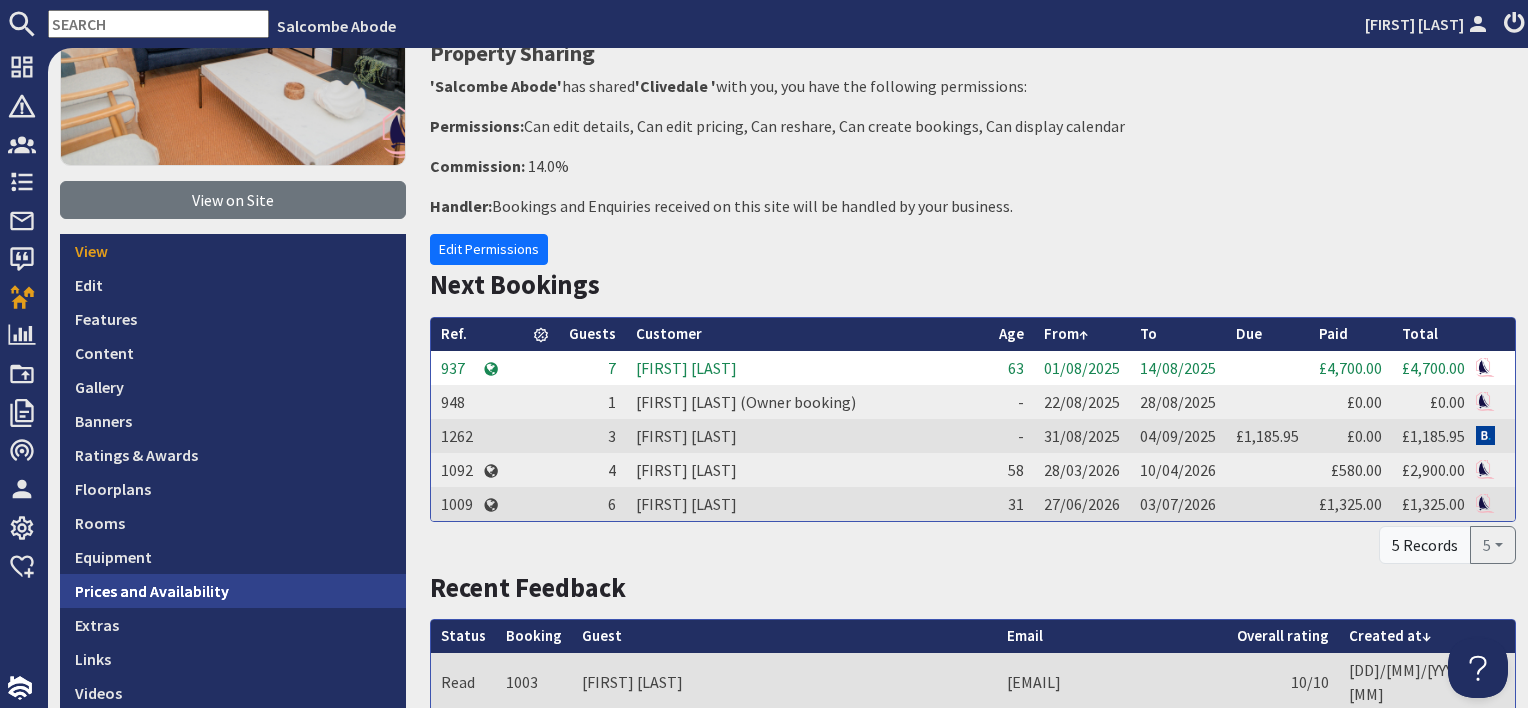 click on "Prices and Availability" at bounding box center (233, 591) 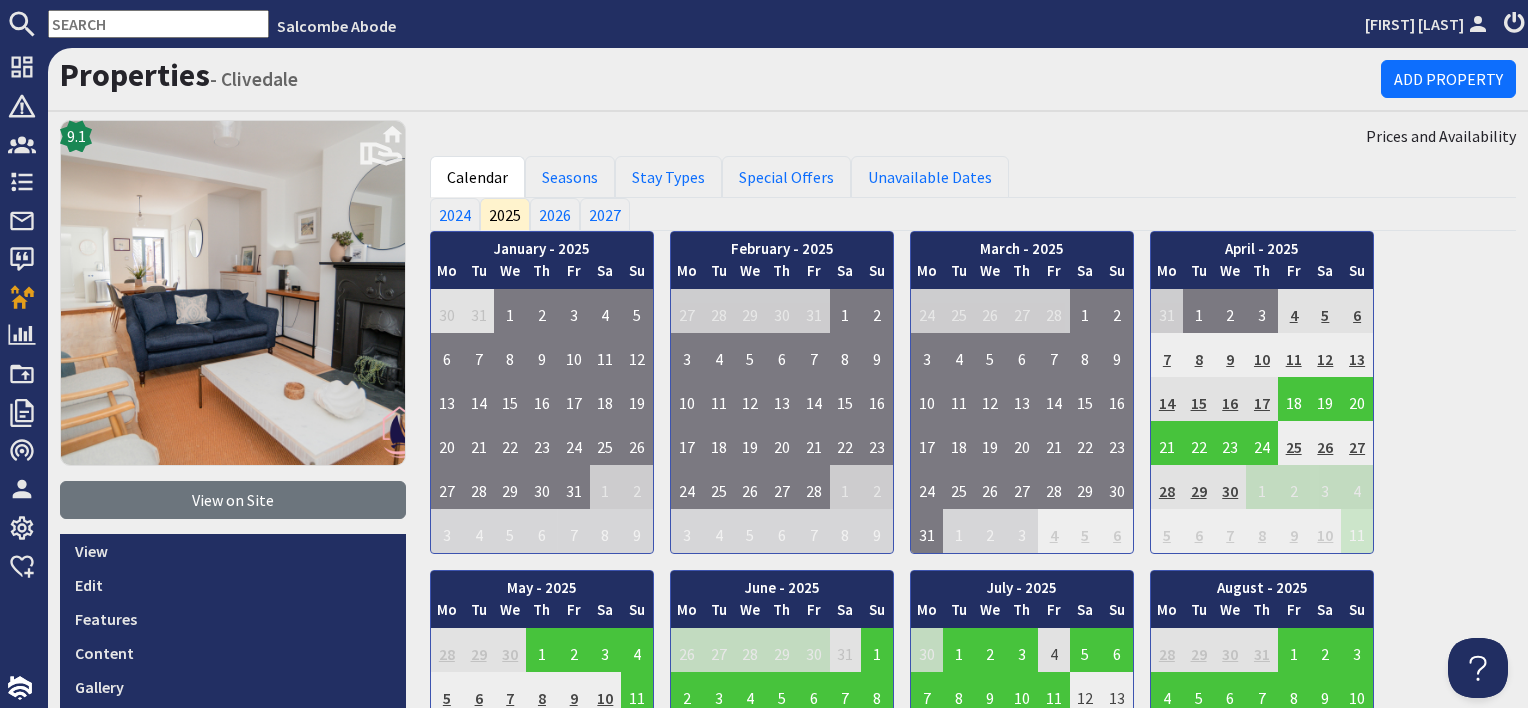 scroll, scrollTop: 0, scrollLeft: 0, axis: both 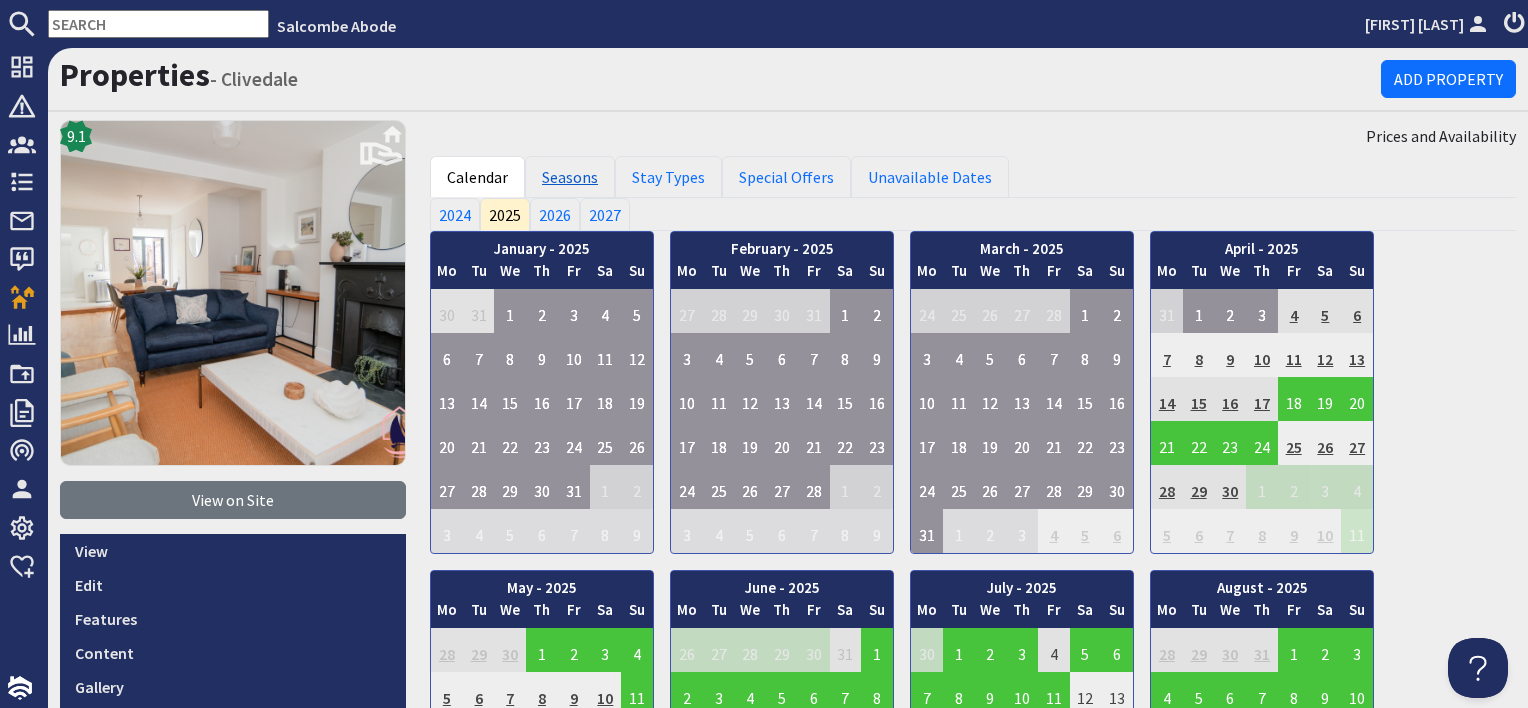 click on "Seasons" at bounding box center [570, 177] 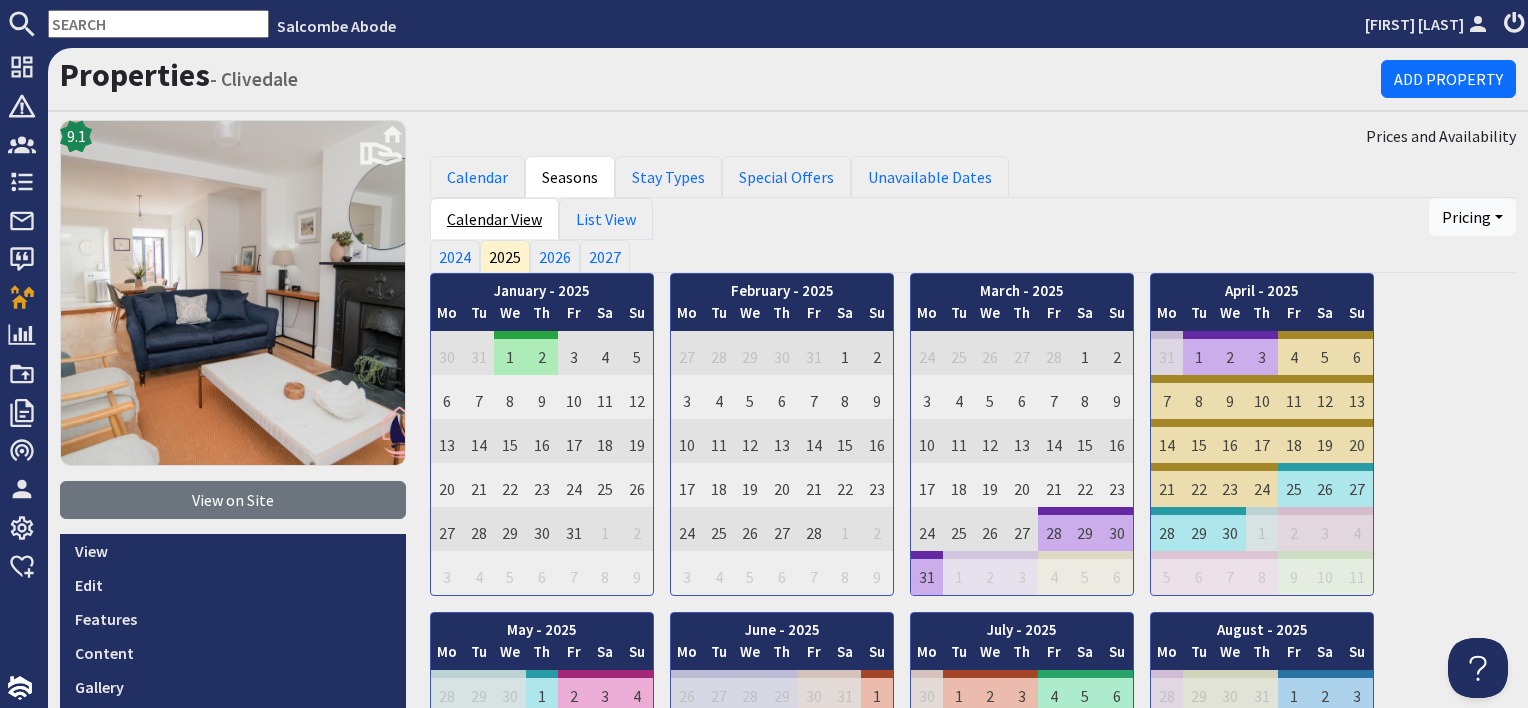 scroll, scrollTop: 0, scrollLeft: 0, axis: both 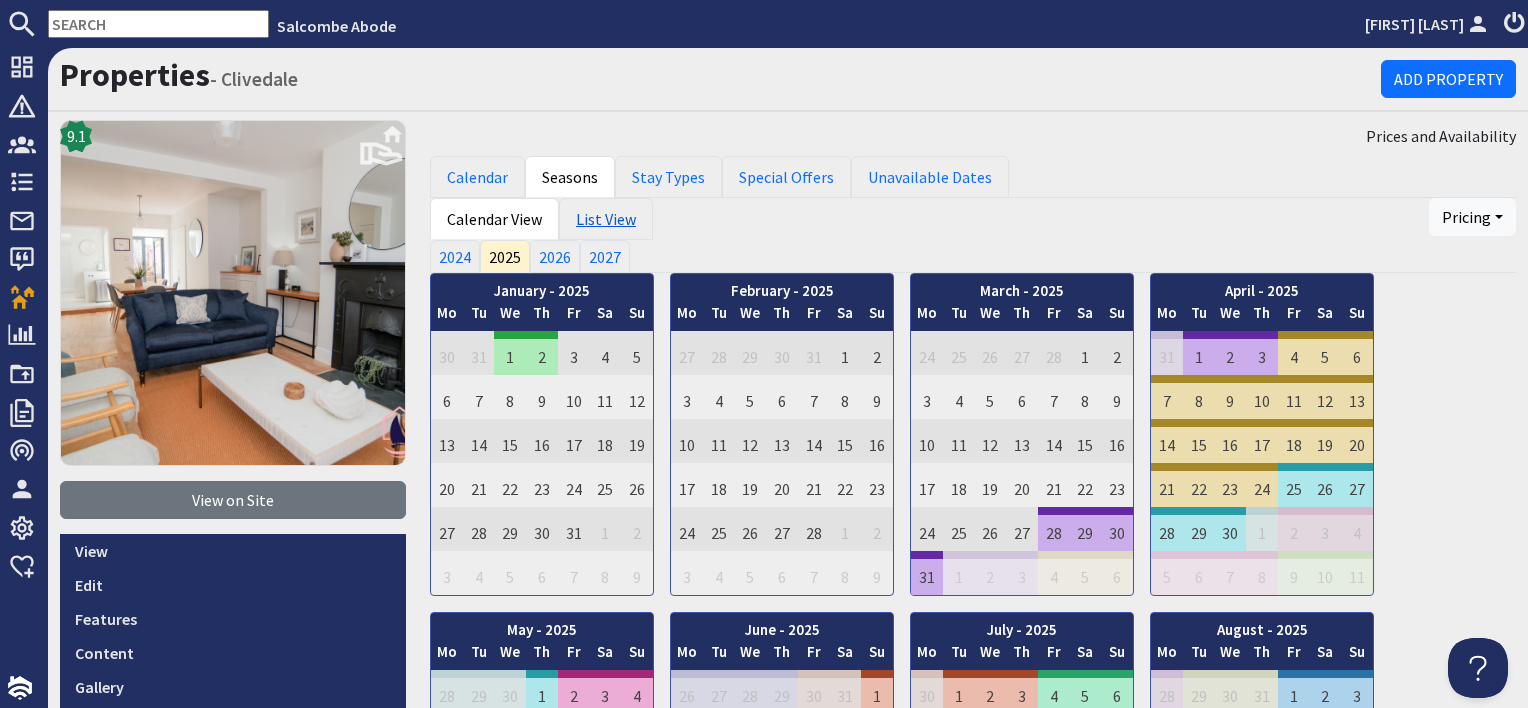 click on "List View" at bounding box center [606, 219] 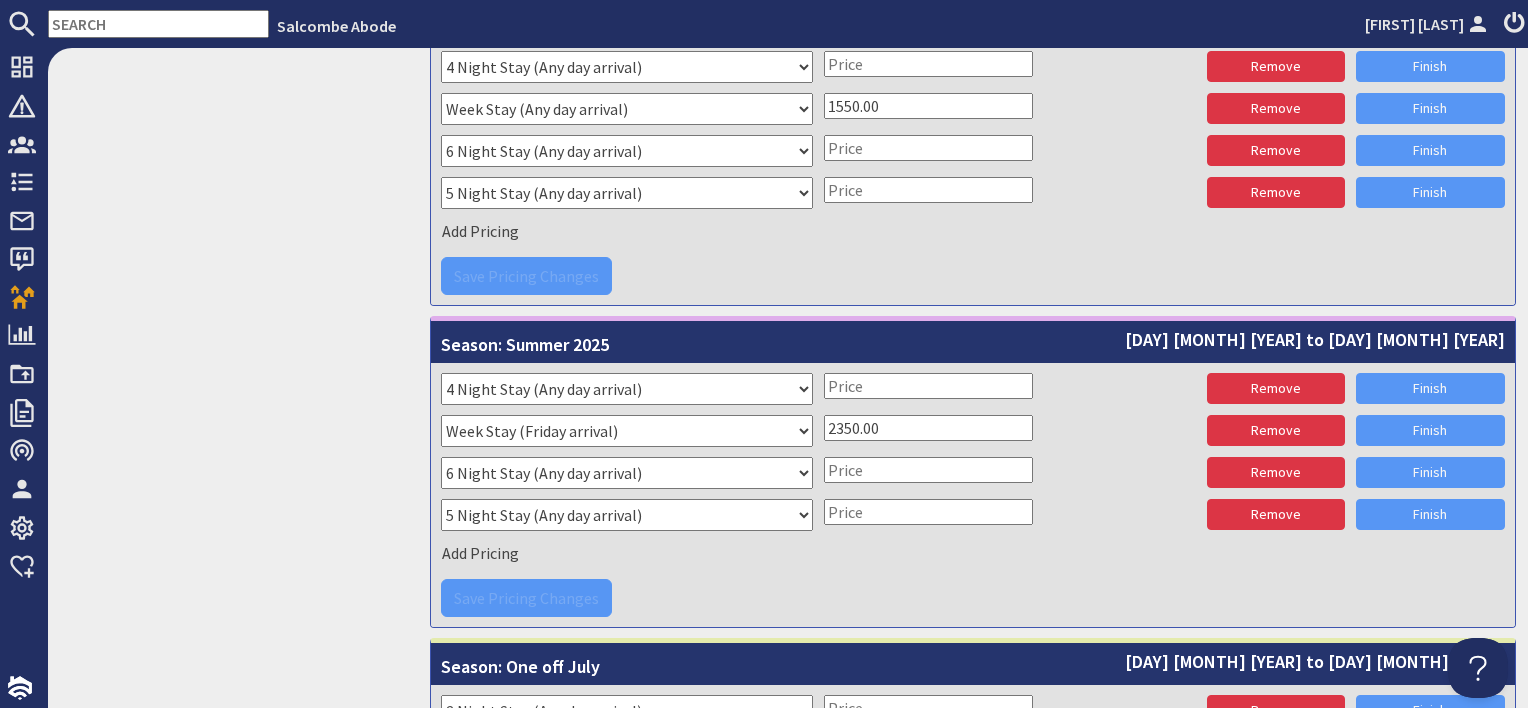 scroll, scrollTop: 2900, scrollLeft: 0, axis: vertical 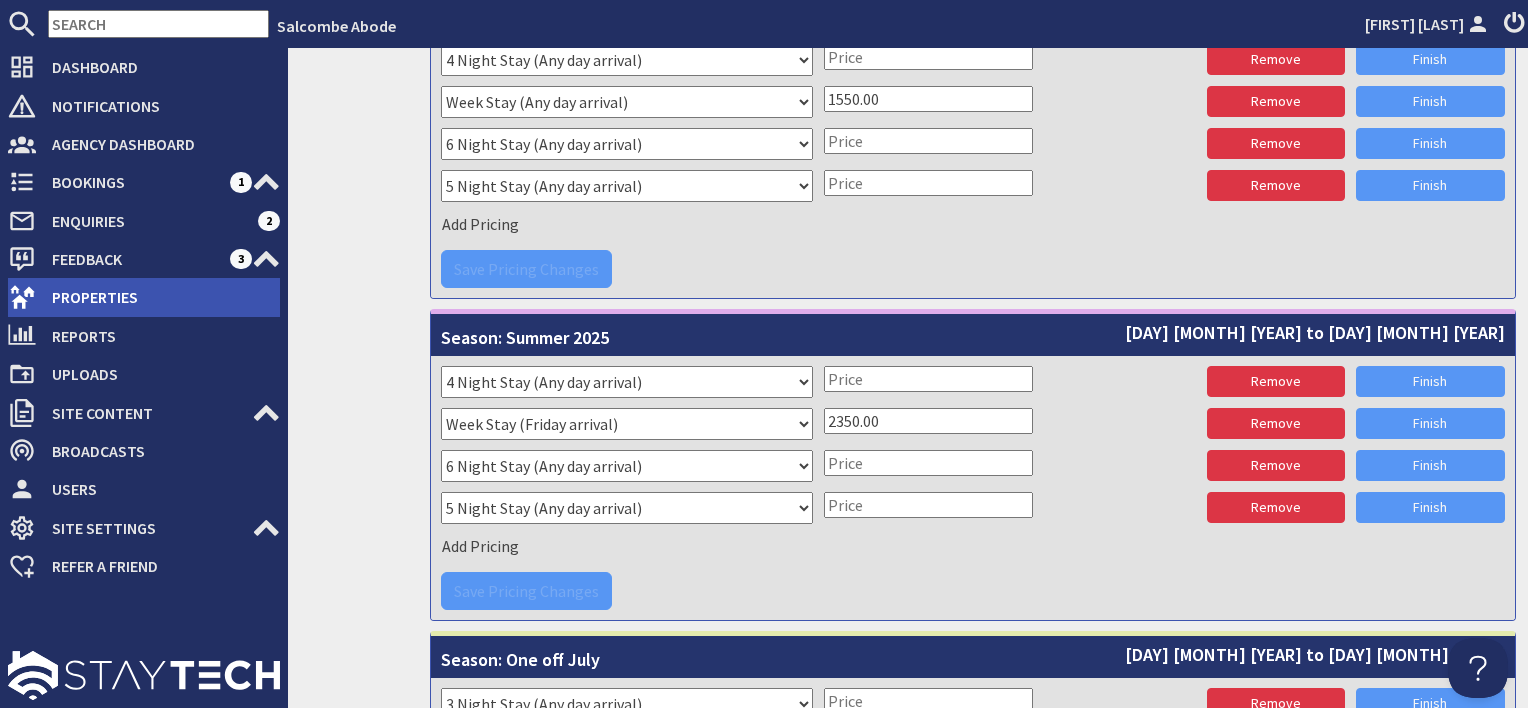click on "Properties" at bounding box center [158, 297] 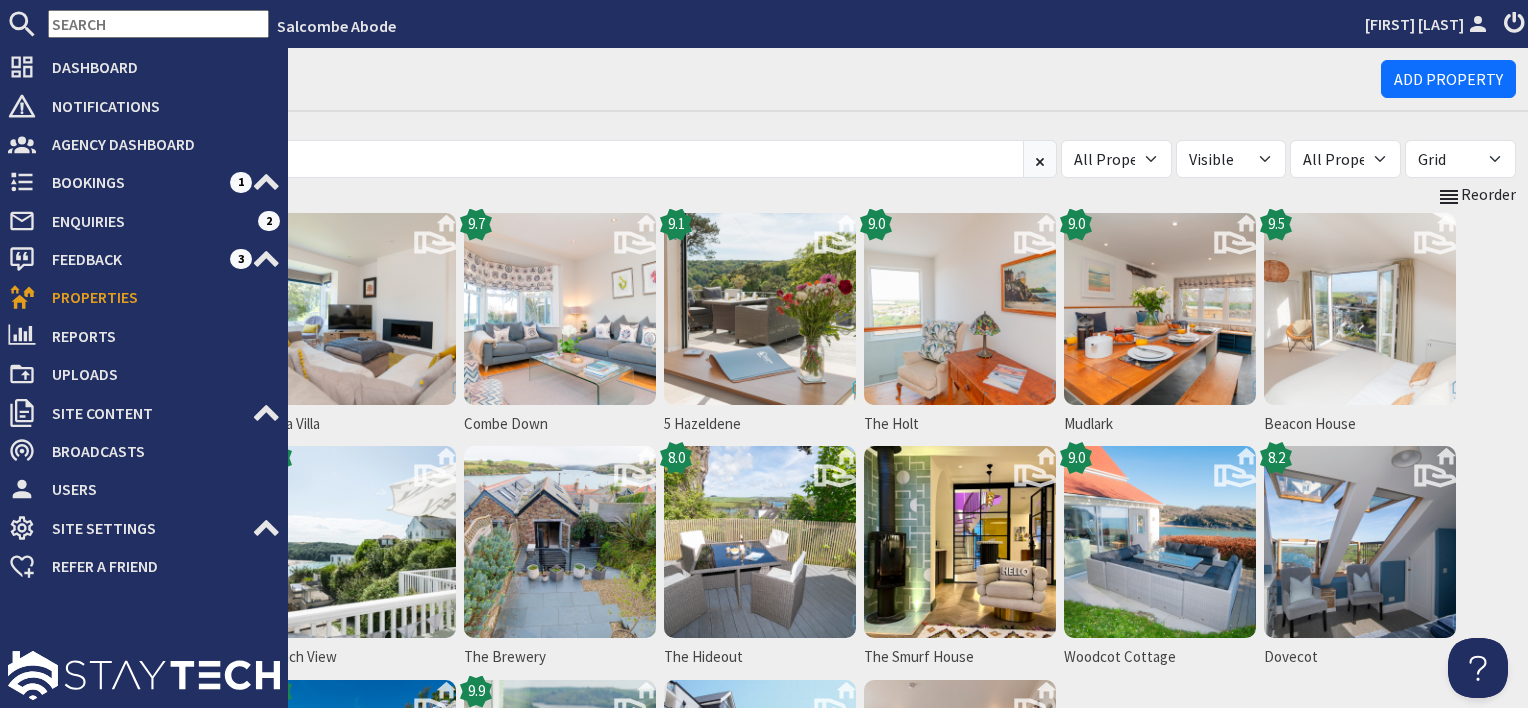 scroll, scrollTop: 0, scrollLeft: 0, axis: both 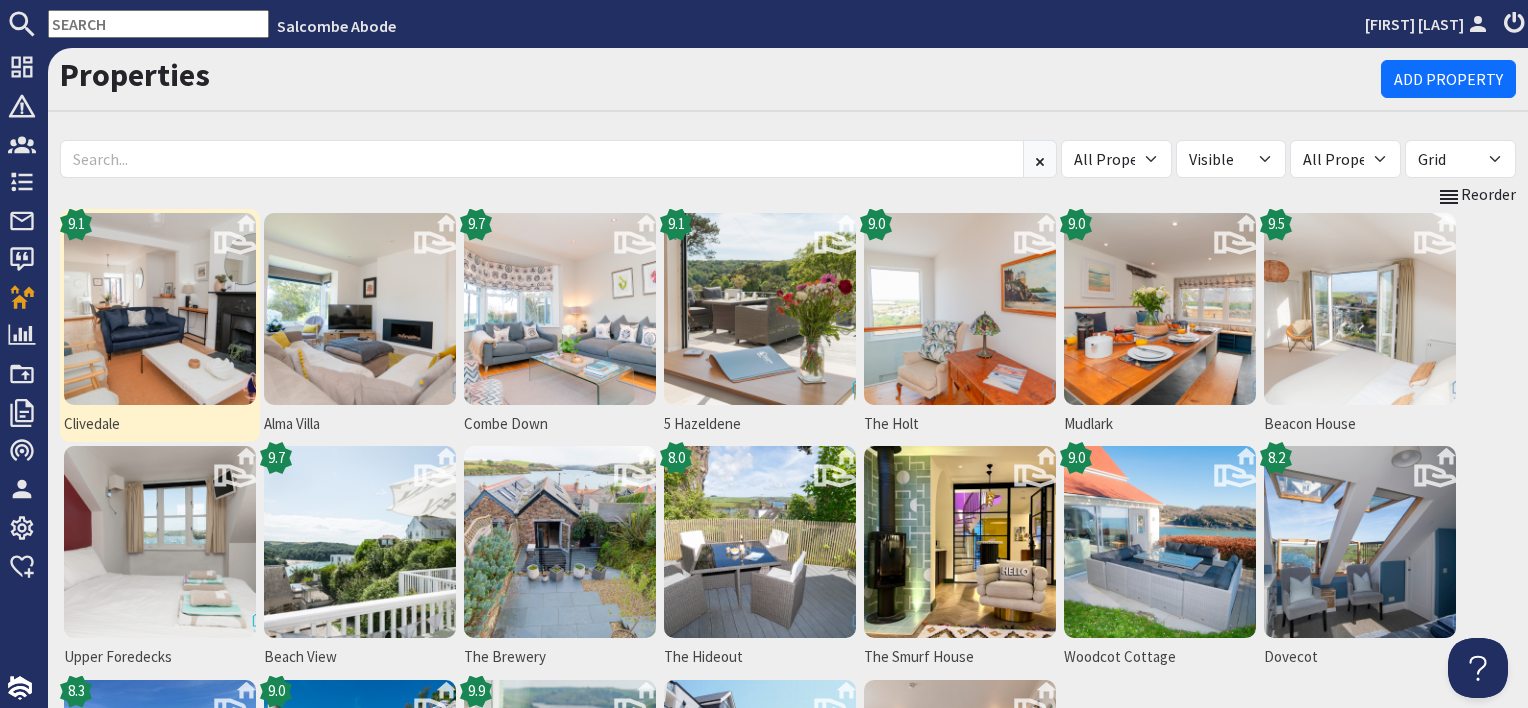 click at bounding box center (160, 309) 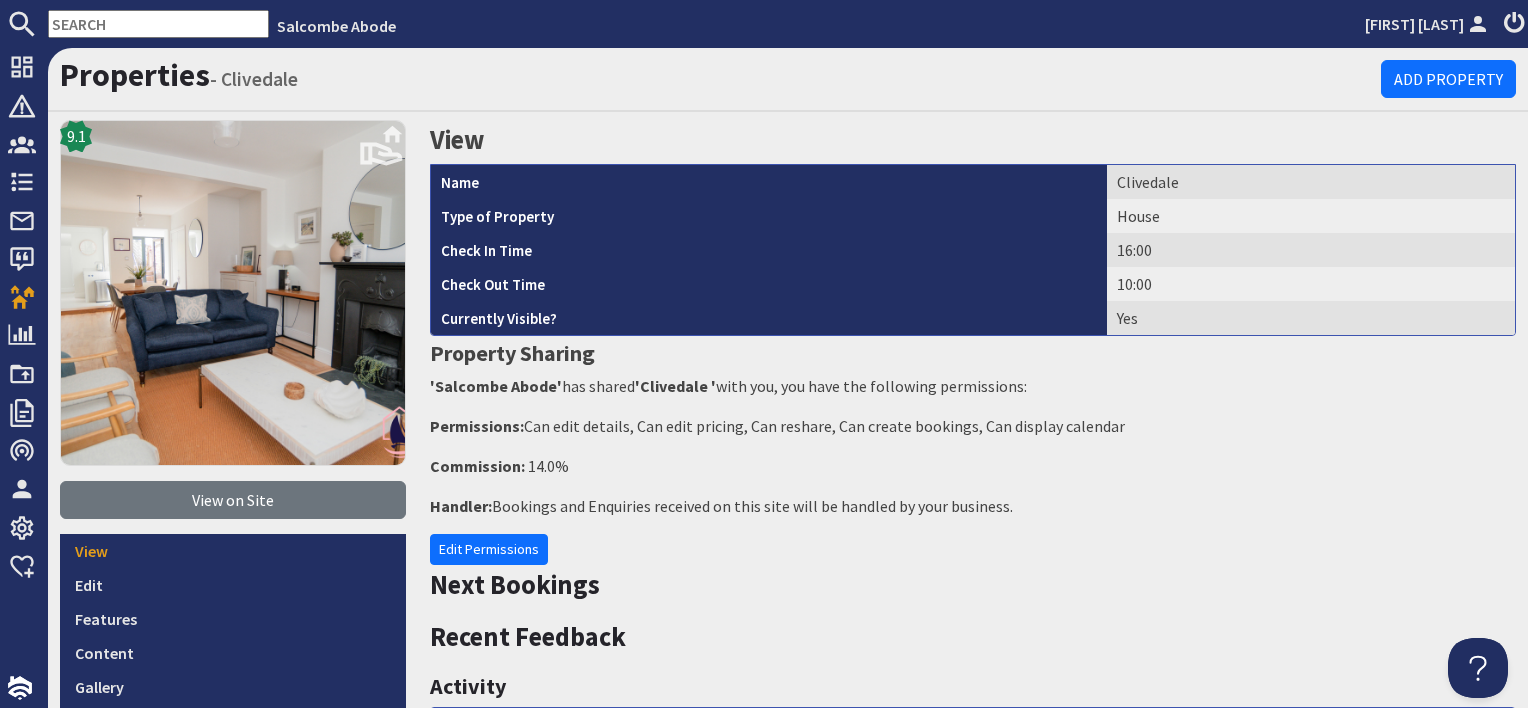 scroll, scrollTop: 0, scrollLeft: 0, axis: both 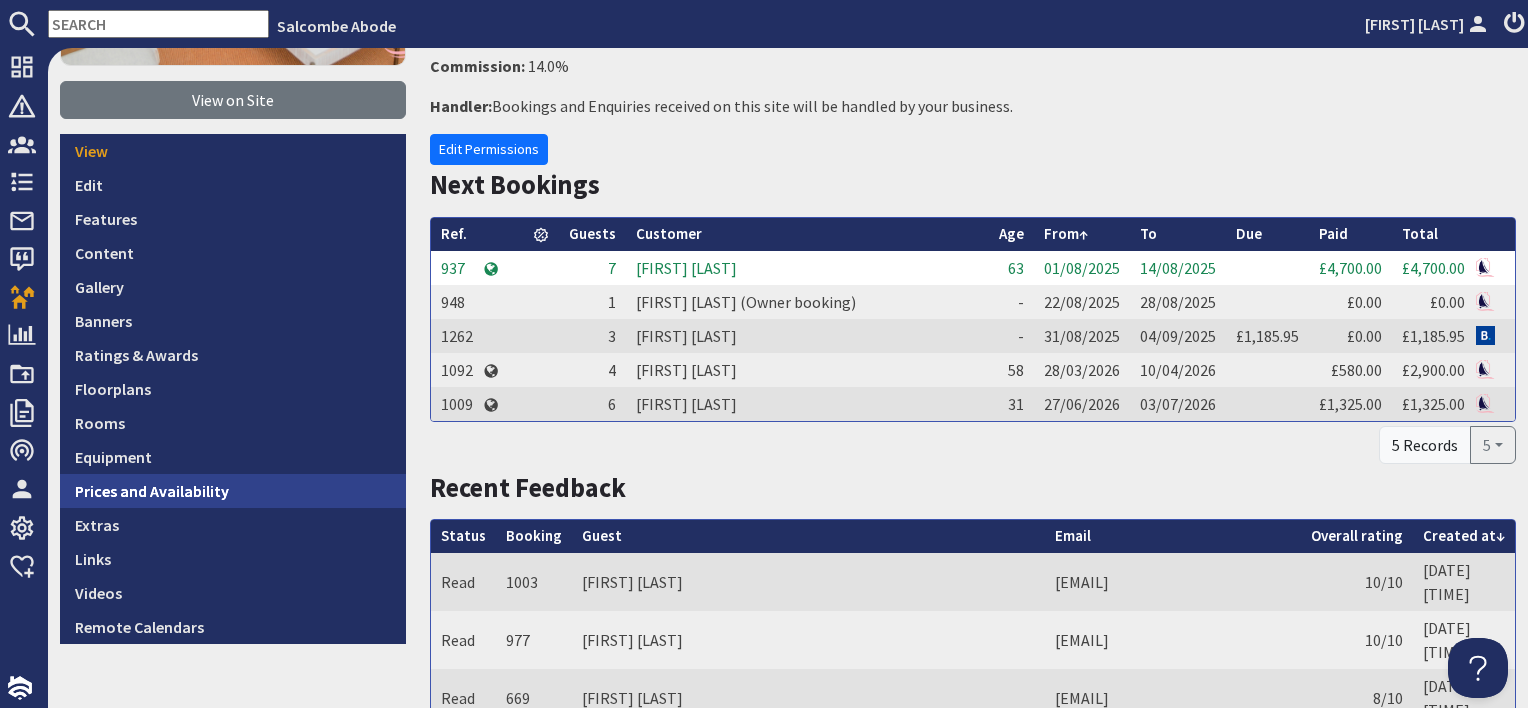 click on "Prices and Availability" at bounding box center [233, 491] 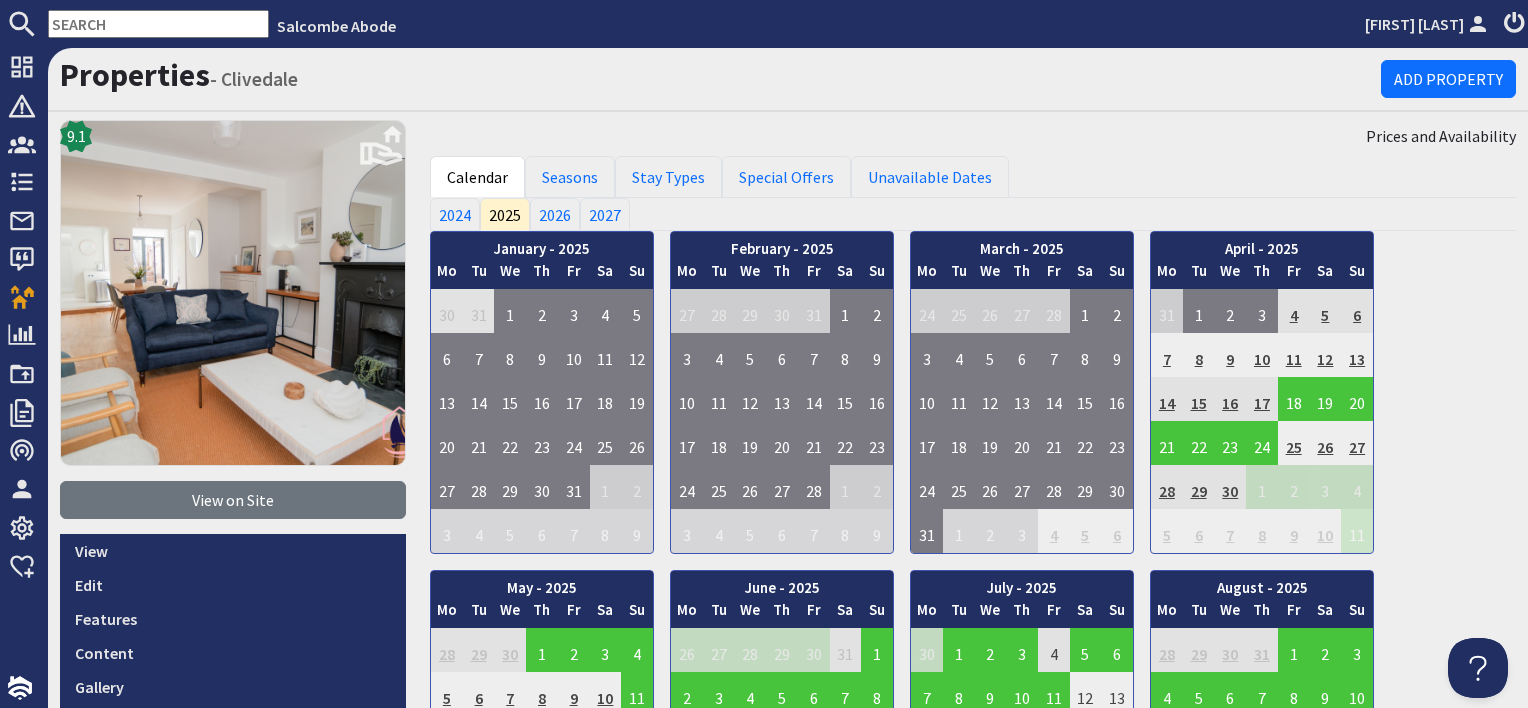scroll, scrollTop: 0, scrollLeft: 0, axis: both 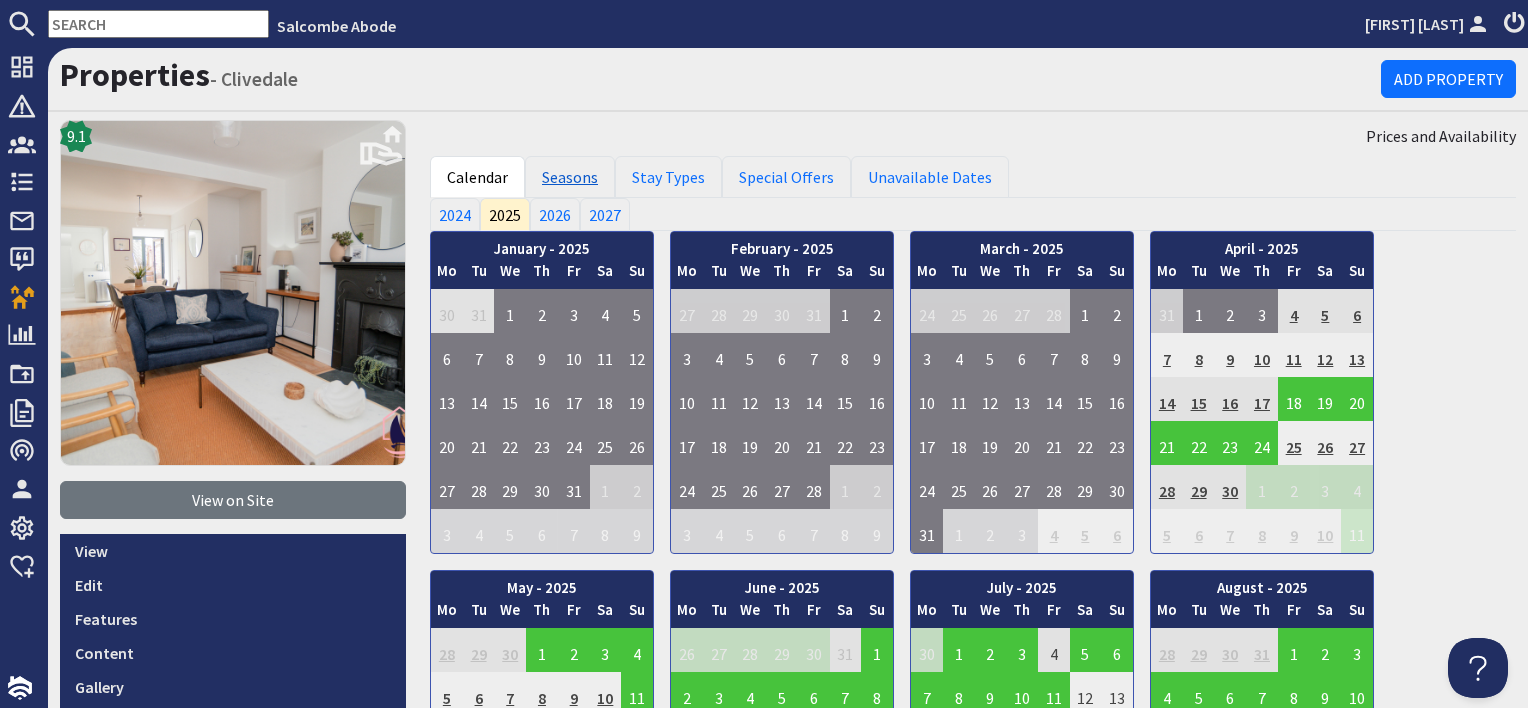 click on "Seasons" at bounding box center (570, 177) 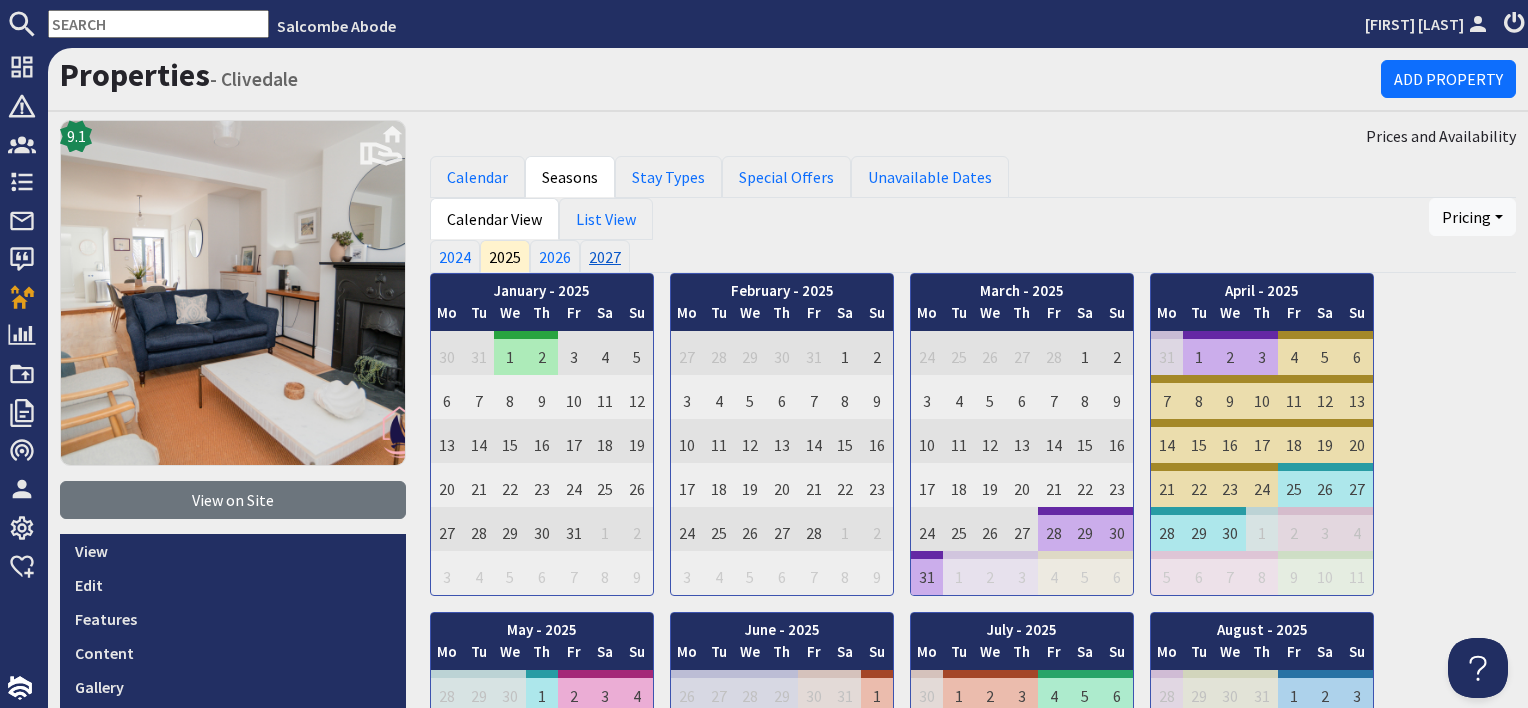 scroll, scrollTop: 0, scrollLeft: 0, axis: both 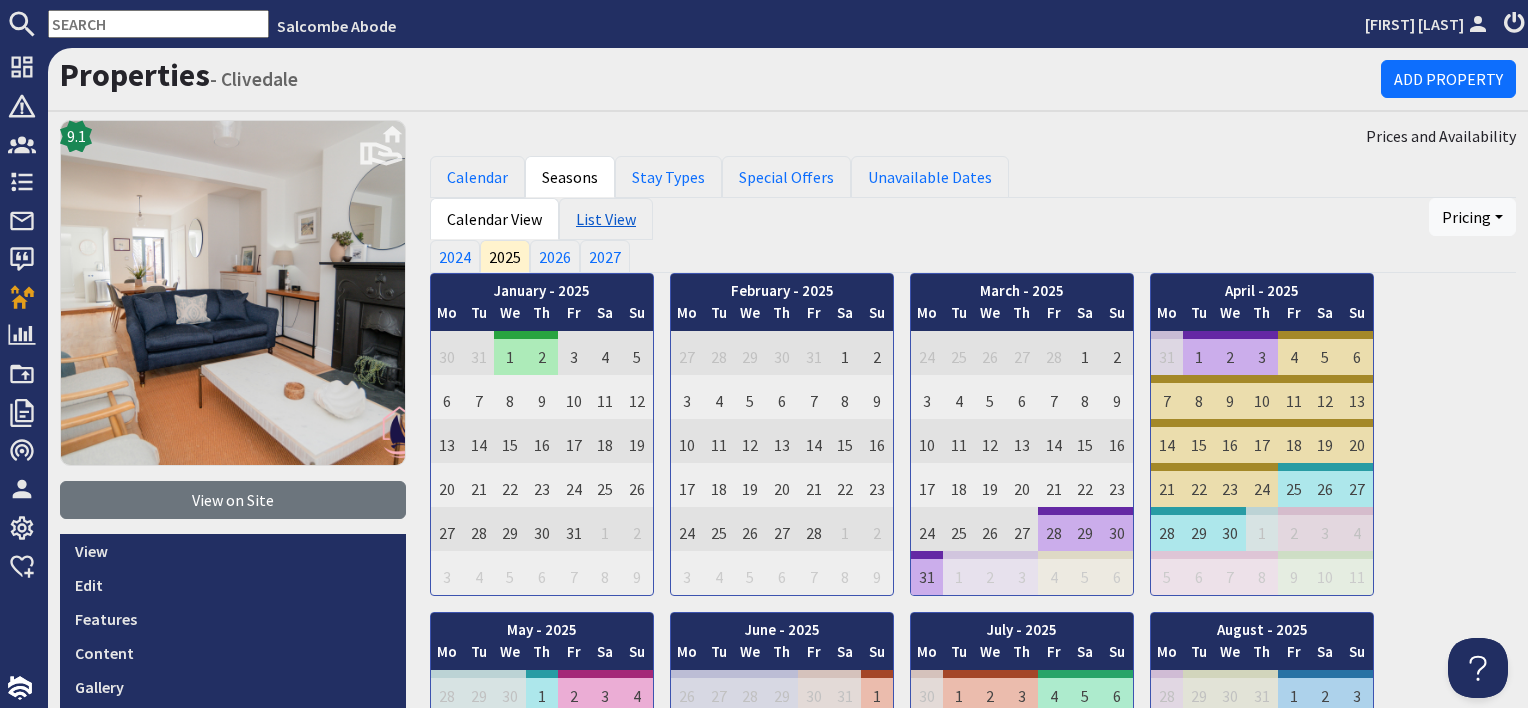 click on "List View" at bounding box center [606, 219] 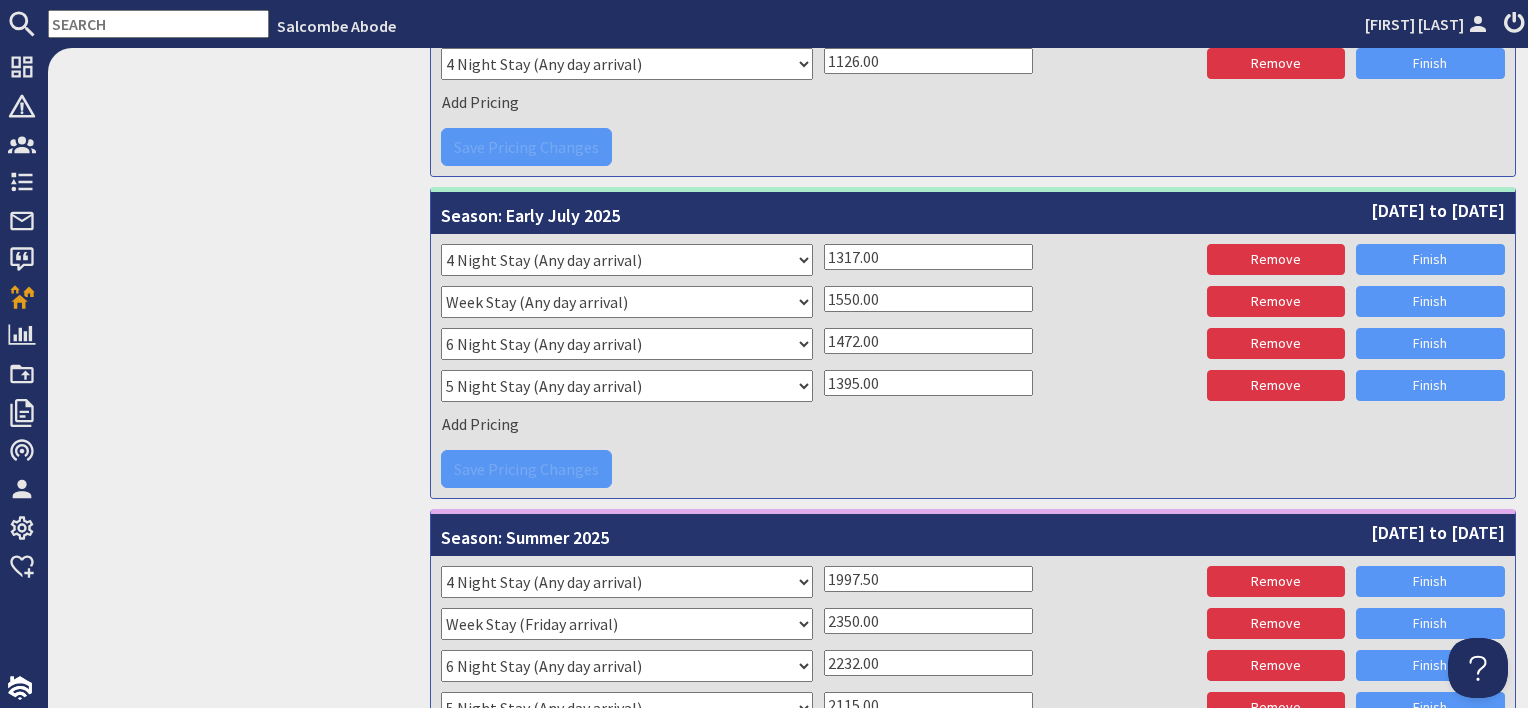scroll, scrollTop: 2800, scrollLeft: 0, axis: vertical 